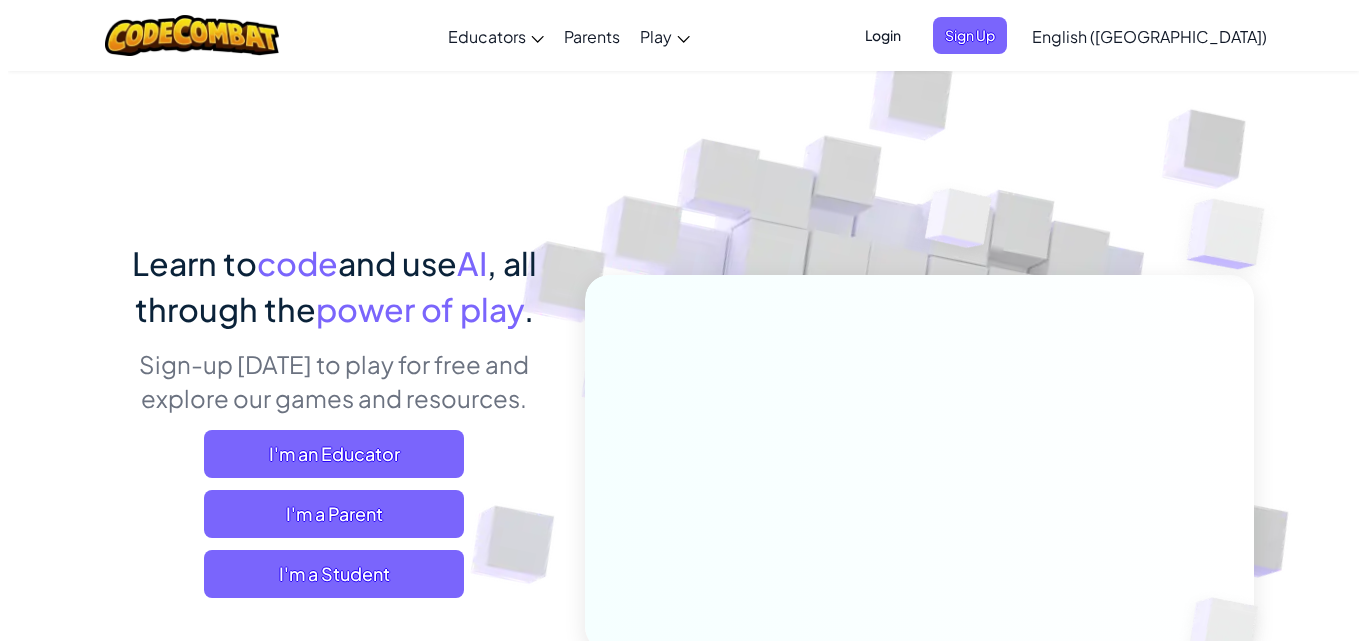 scroll, scrollTop: 0, scrollLeft: 0, axis: both 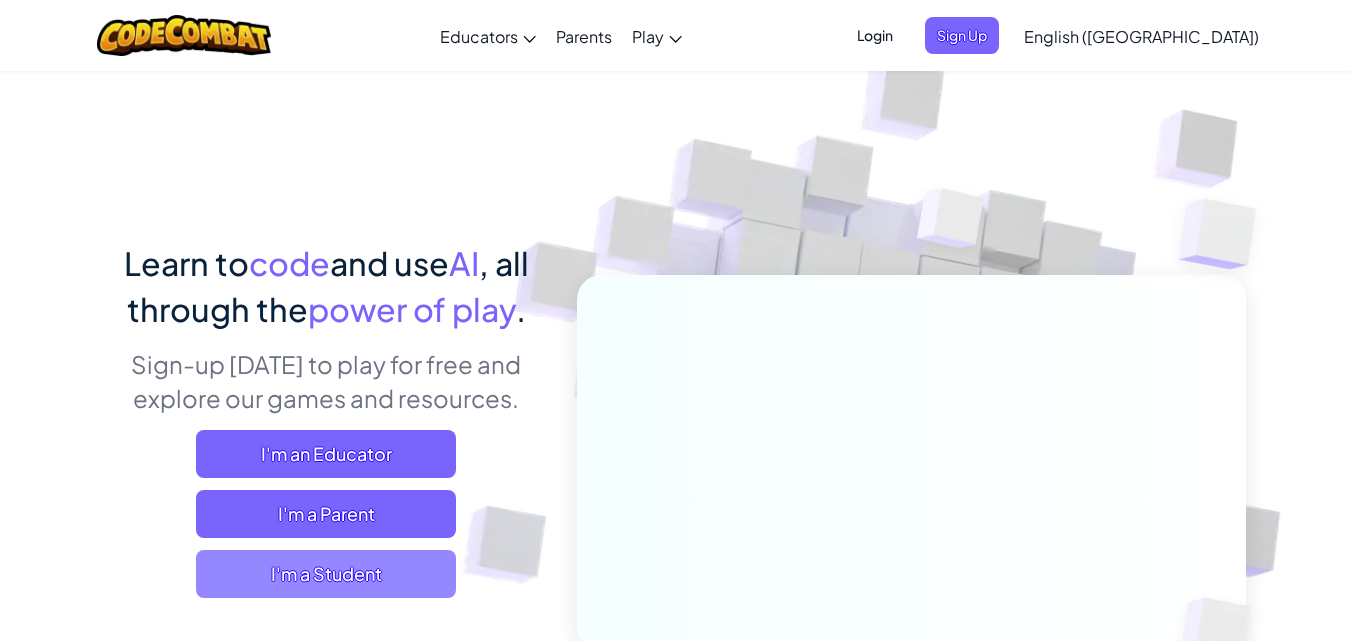 click on "I'm a Student" at bounding box center [326, 574] 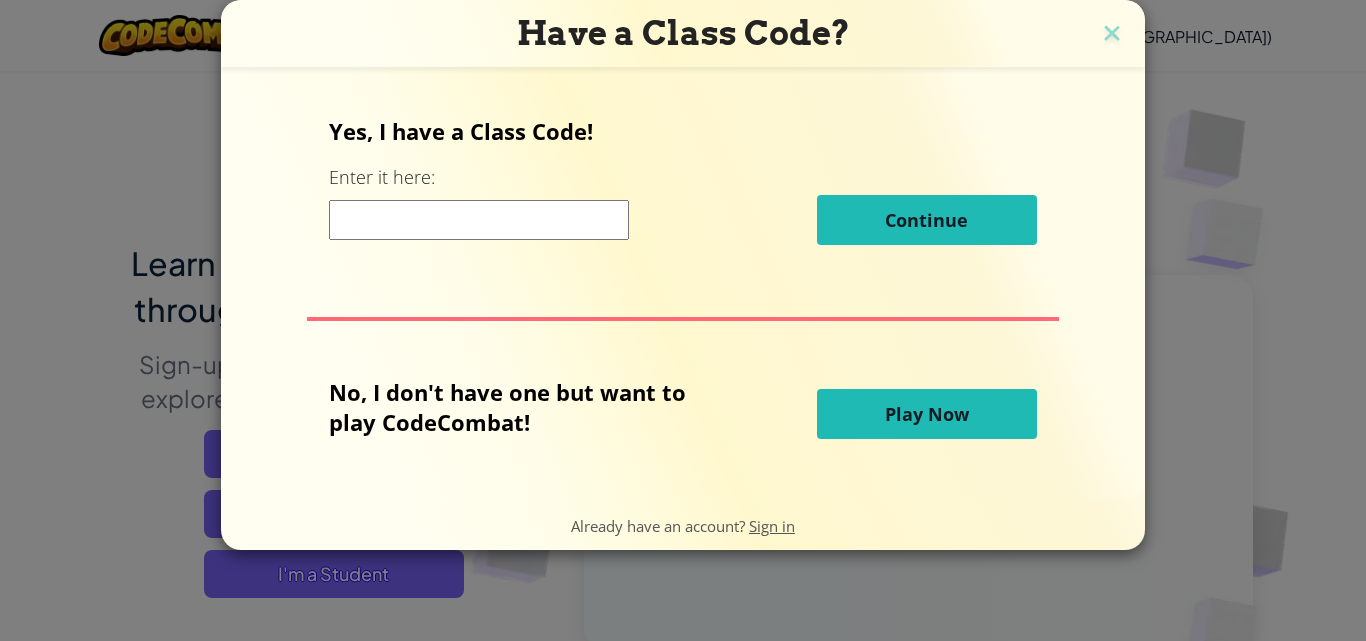 click on "Play Now" at bounding box center [927, 414] 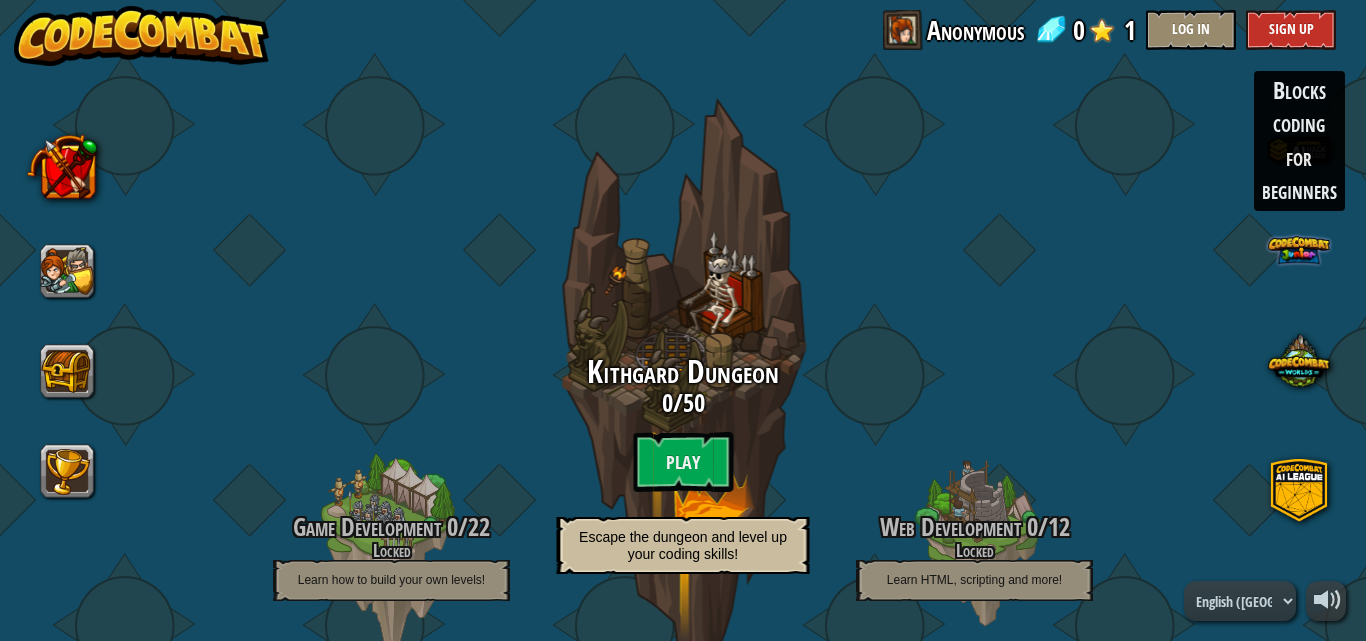 click at bounding box center (1298, 250) 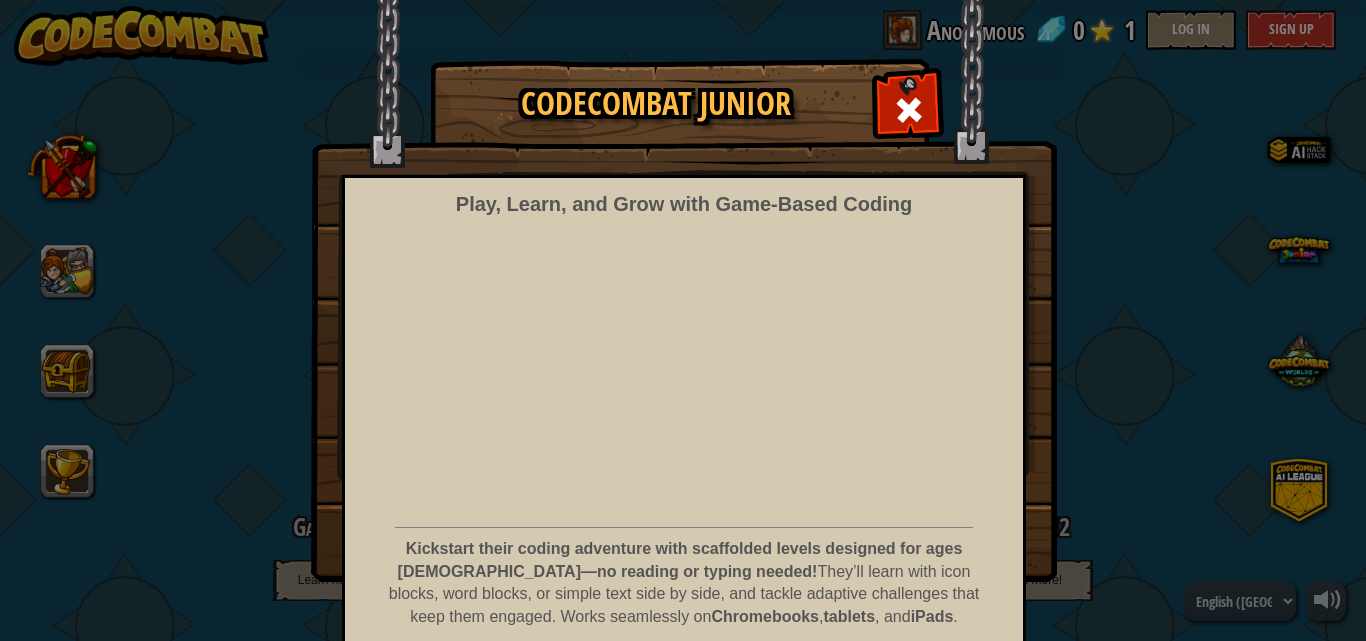 scroll, scrollTop: 81, scrollLeft: 0, axis: vertical 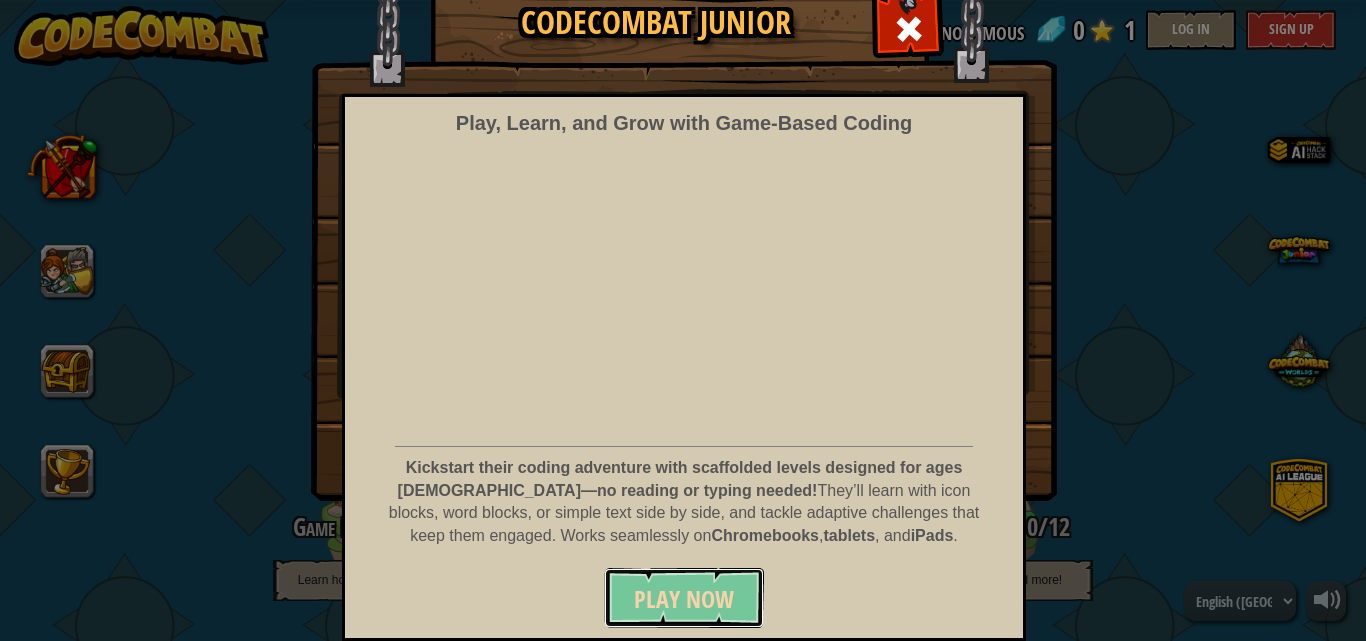 click on "Play Now" at bounding box center (684, 599) 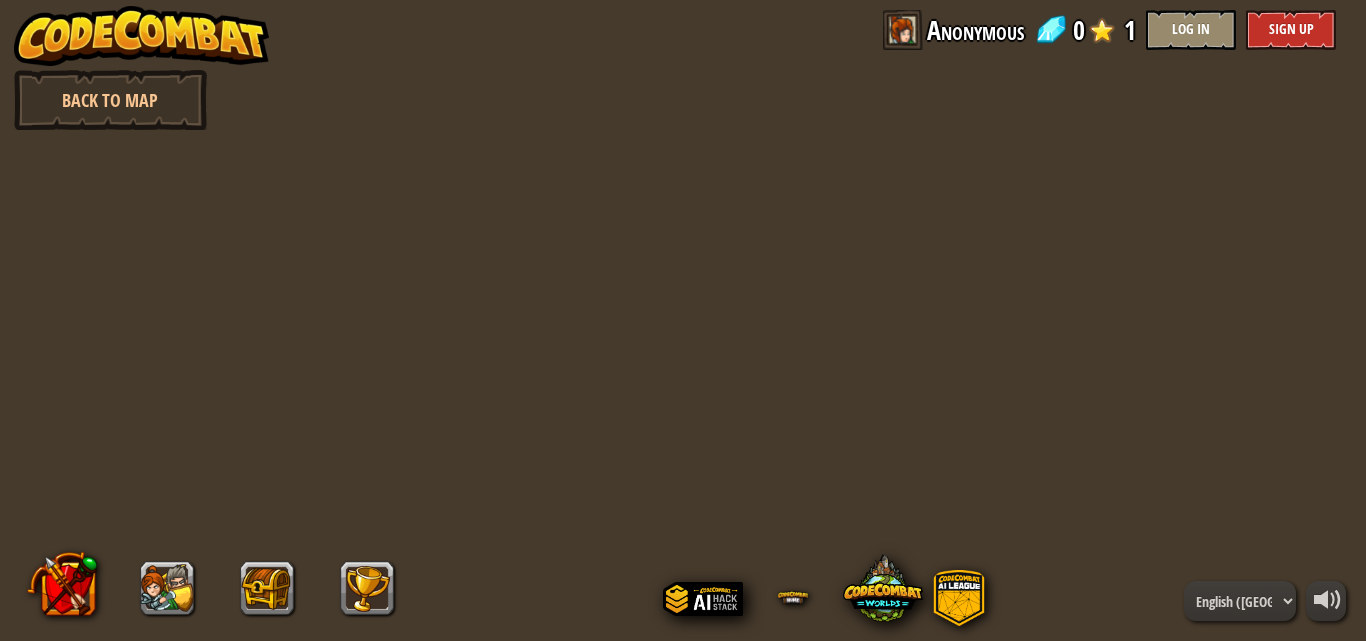 scroll, scrollTop: 0, scrollLeft: 0, axis: both 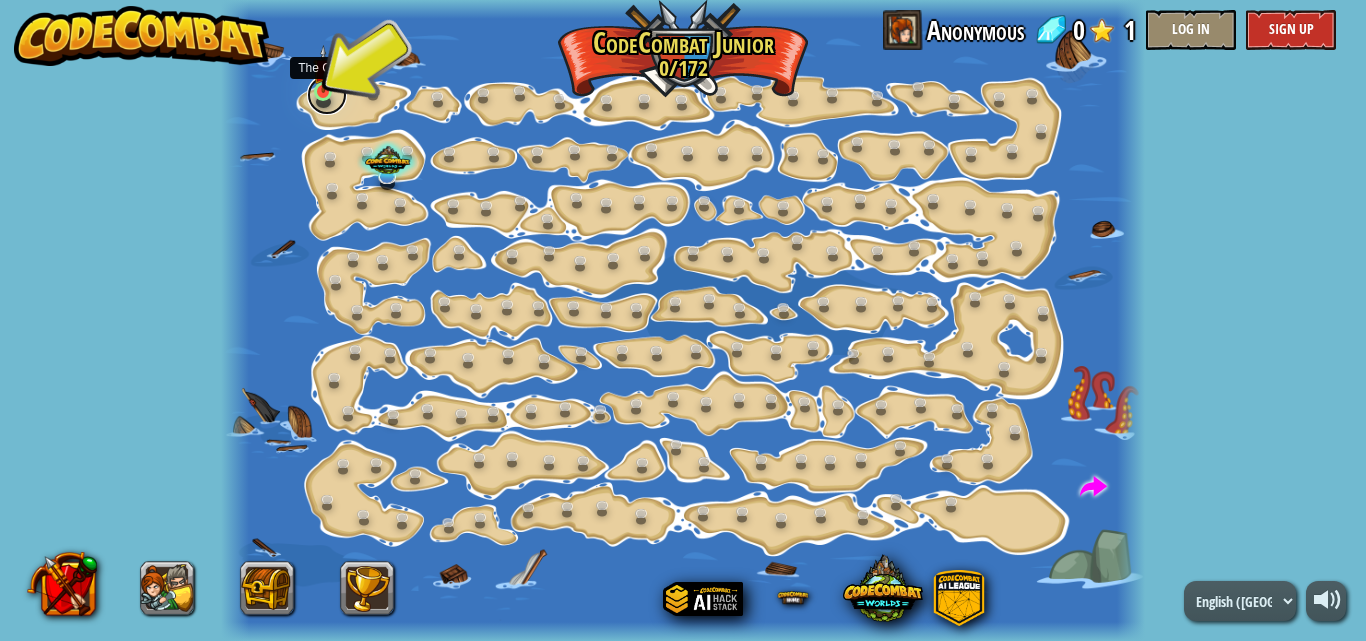 click on "Step Change (Locked) Change step arguments.
Go Smart (Locked) Now we're really walking!
Go Go Go (Locked) Go get more gems.
Shiny (Locked) Look at all these gems!
Walk It Off (Locked) A long walk; can we speed this up?
Hiker (Locked) Practice those steps.
Elbow (Locked) Two steps at a time.
Turns (Locked) Just follow the shore and you'll be ok.
Steps (Locked) Go more than one step at a time.
The Gem The Gem Learn how to code your hero!
Play Long Hall (Locked) Coding smart beats coding long.
Two Gems (Locked) Move a little further to grab two gems!
[GEOGRAPHIC_DATA] (Locked) Go more than one step at a time.
X Marks the Spot (Locked) Get to the raft!
Gem Square (Locked) Surrounded by gems!
Go Around (Locked) Can't go through it? Go around it.
Gems First (Locked) Gems first, then the raft.
The Raft (Locked) Get to the raft.
Snake Maze (Locked) Move through the snake maze
Open Up (Locked) Show those crates who's boss!
Doors (Locked) It's the crates that need to hide from you." at bounding box center (683, 320) 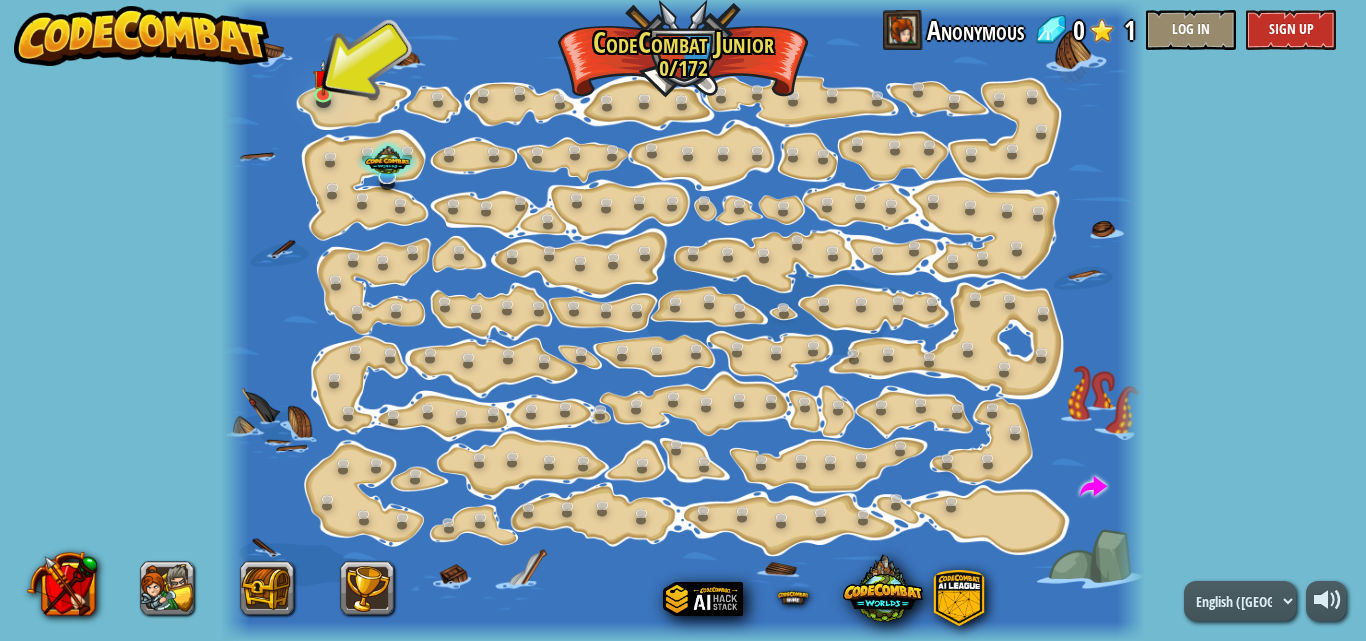 drag, startPoint x: 320, startPoint y: 102, endPoint x: 277, endPoint y: 104, distance: 43.046486 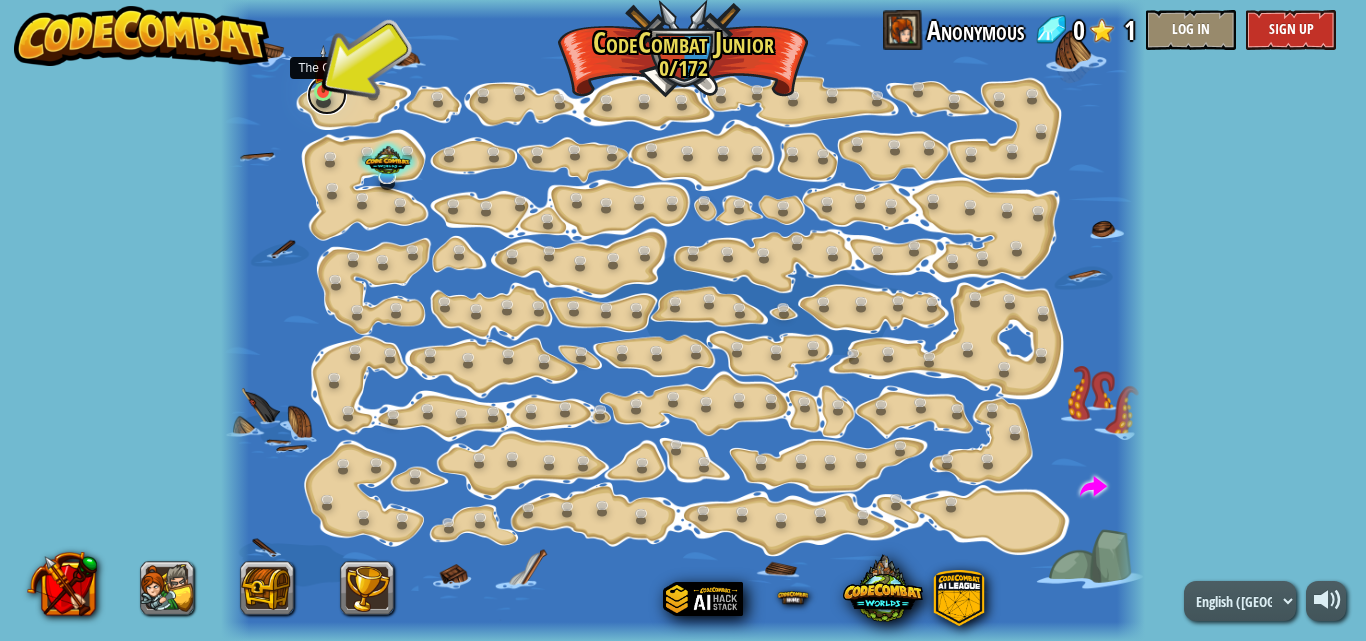 click at bounding box center (327, 95) 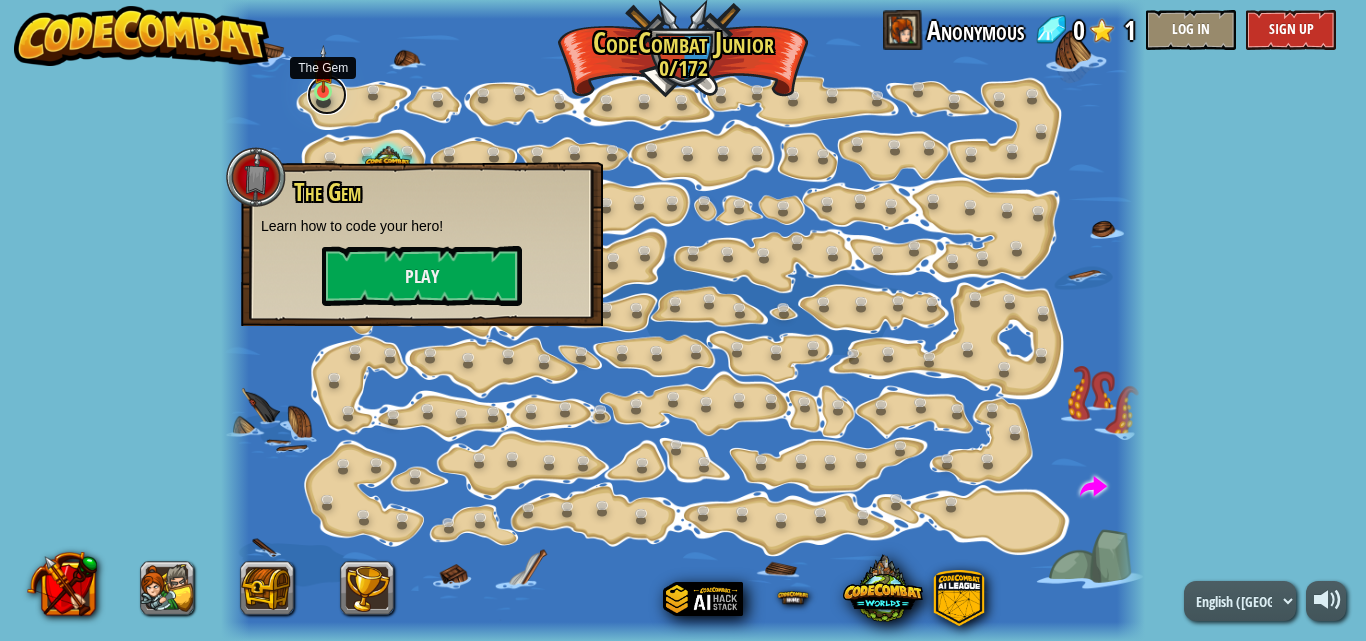 click at bounding box center (327, 95) 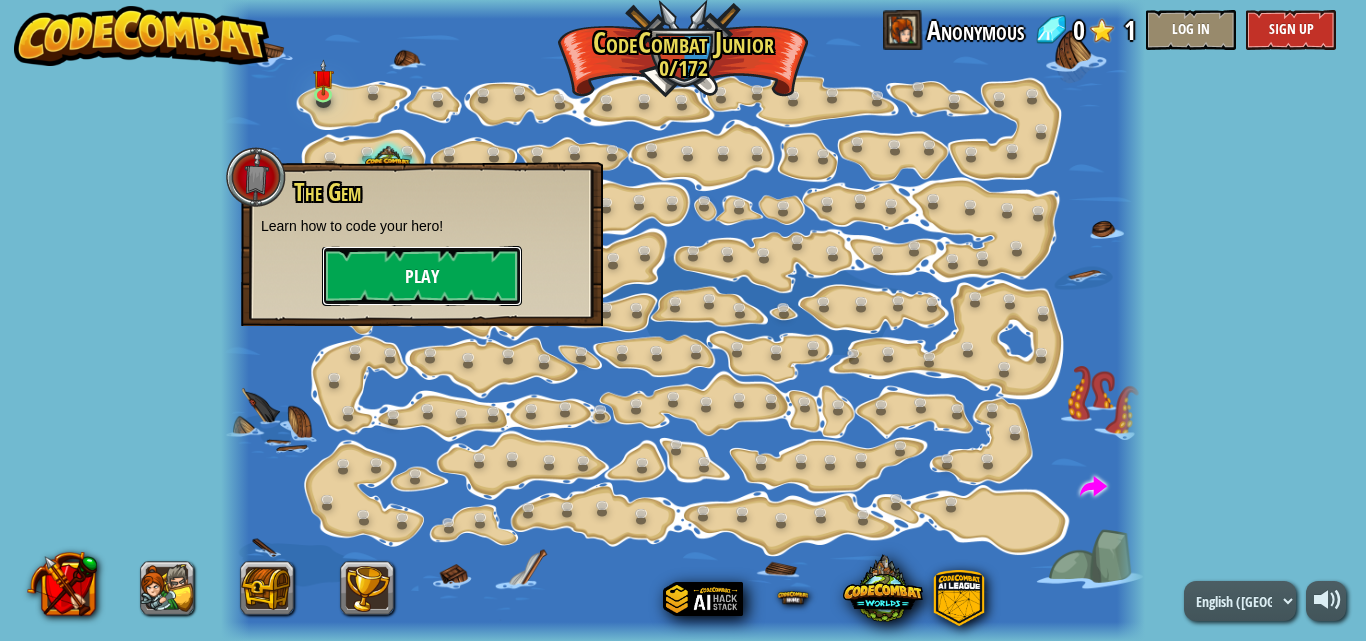 click on "Play" at bounding box center (422, 276) 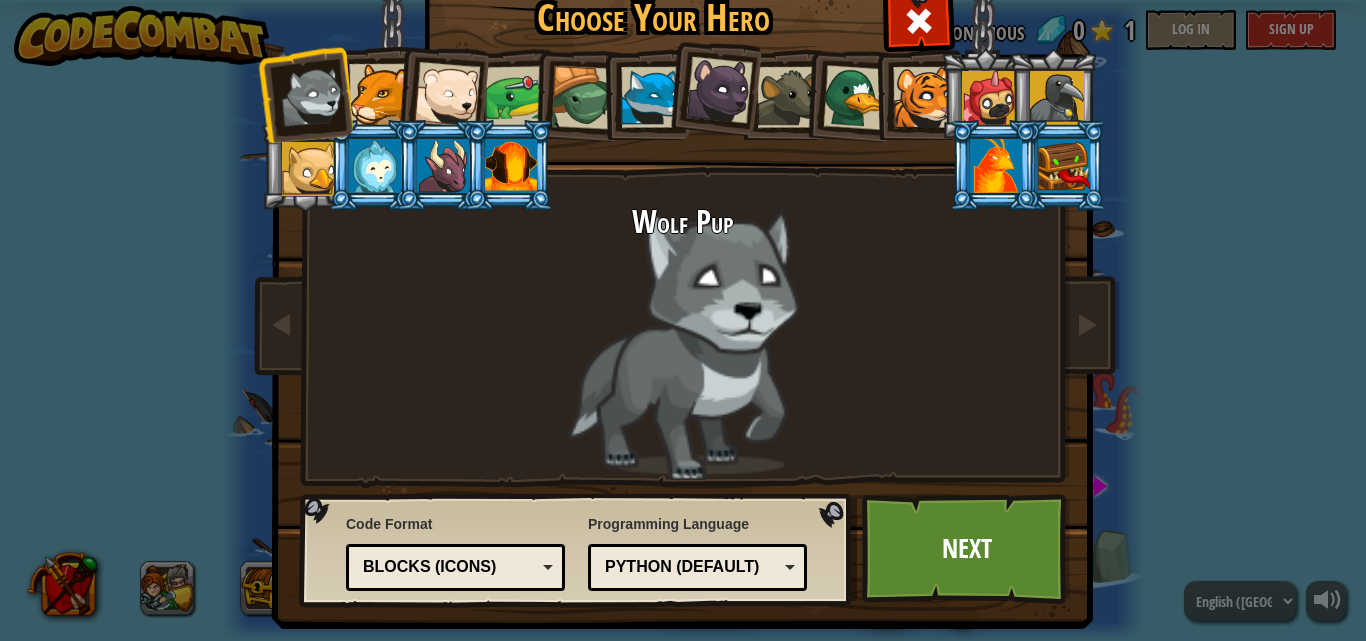 drag, startPoint x: 920, startPoint y: 573, endPoint x: 867, endPoint y: 464, distance: 121.20231 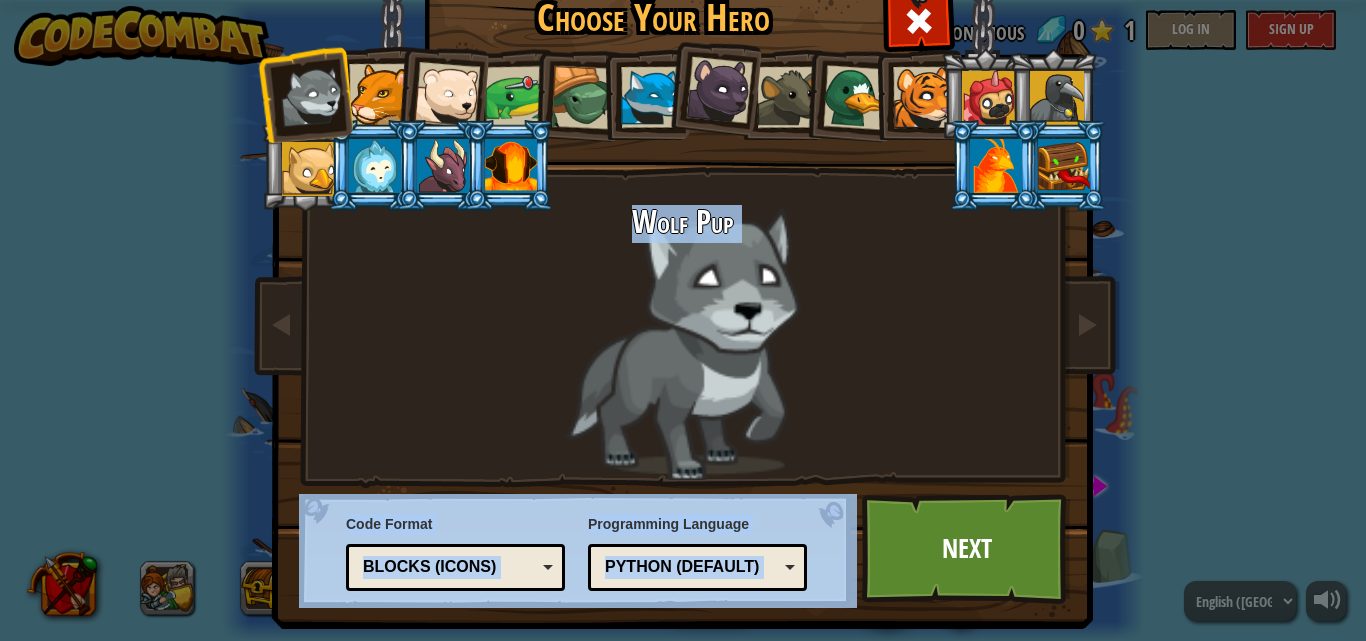 scroll, scrollTop: 18, scrollLeft: 0, axis: vertical 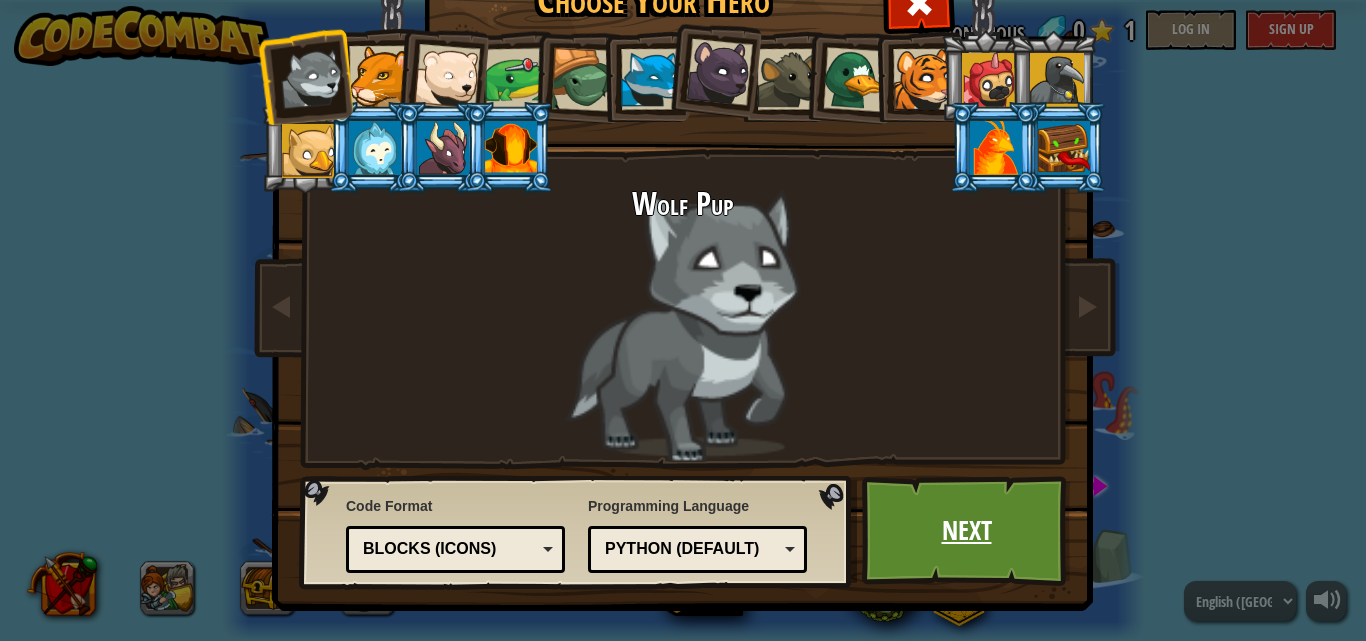 click on "Next" at bounding box center [966, 531] 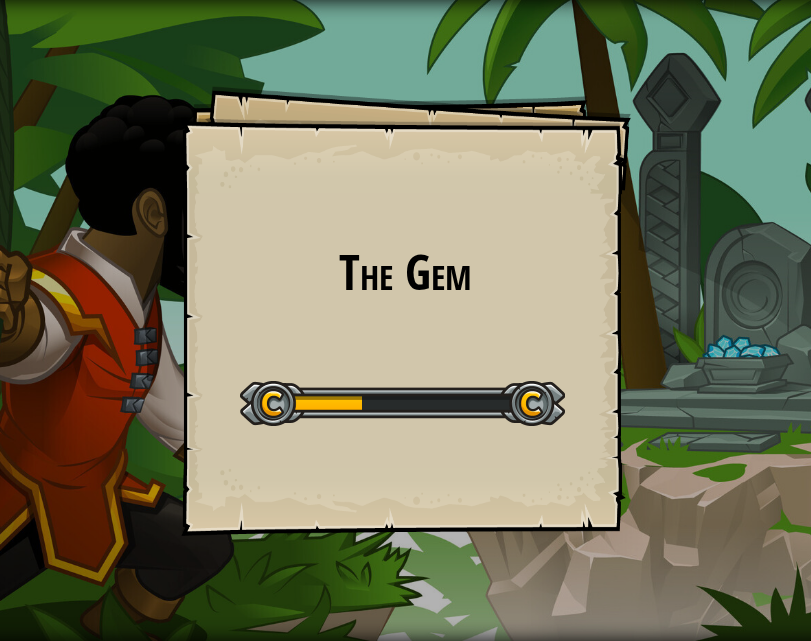 click on "The Gem Goals Start Level Error loading from server. Try refreshing the page. You'll need a subscription to play this level. Subscribe You'll need to join a course to play this level. Back to my courses Ask your teacher to assign a license to you so you can continue to play CodeCombat! Back to my courses This level is locked. Back to my courses Click the guide, inside game menu (at the top of the page), for useful info." at bounding box center (405, 320) 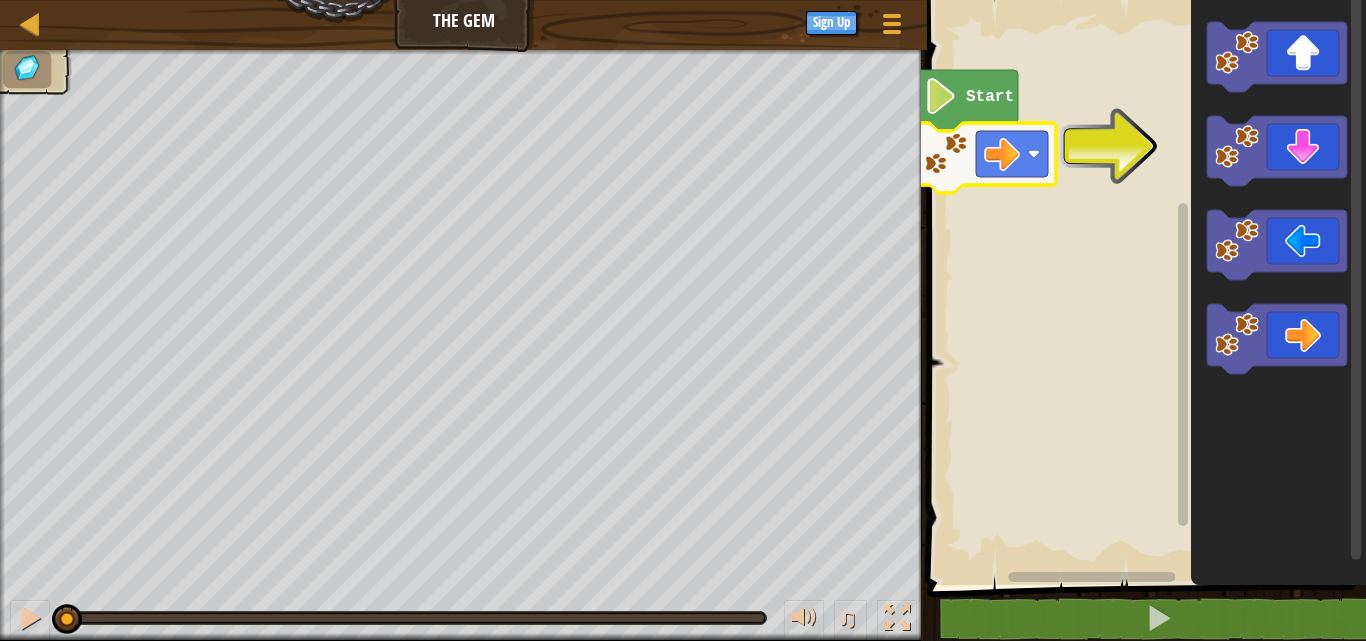 click on "Start" 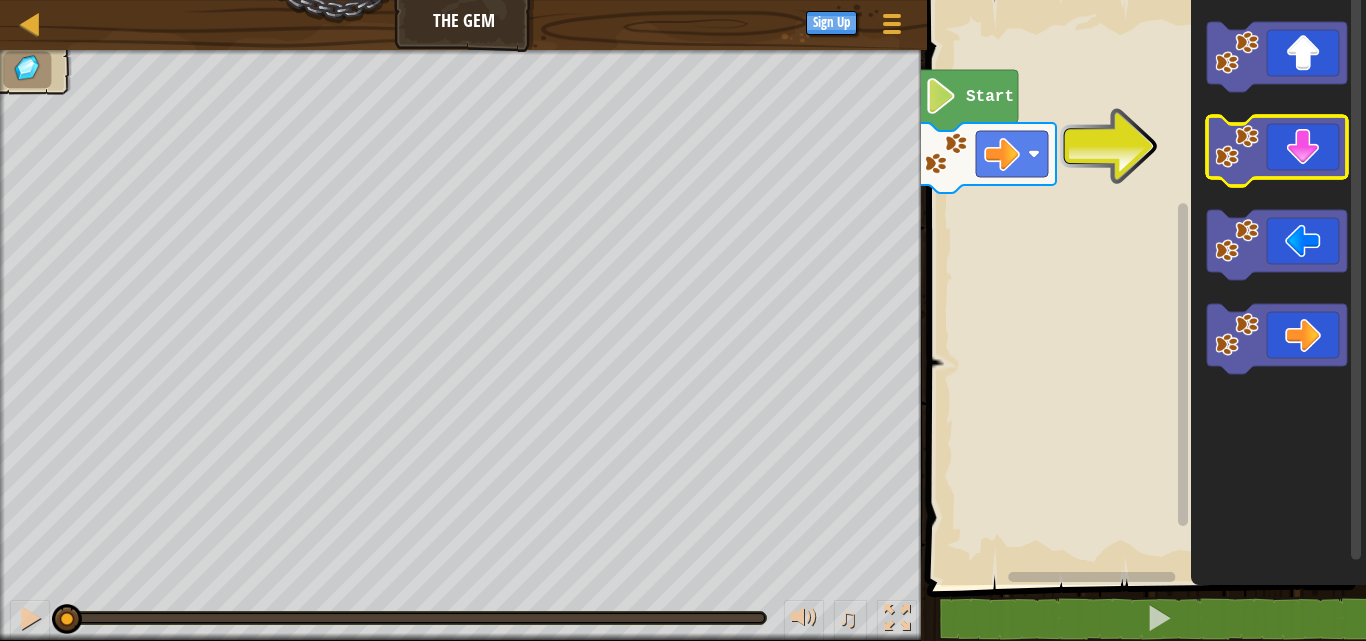 click 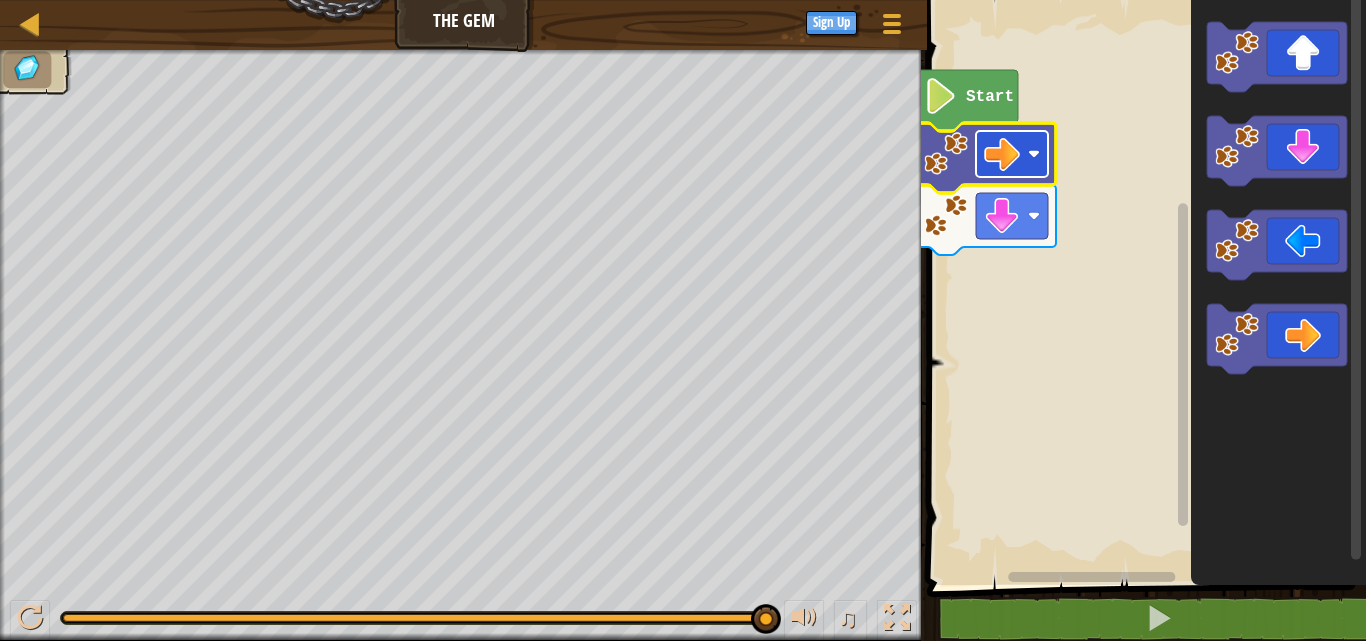 click 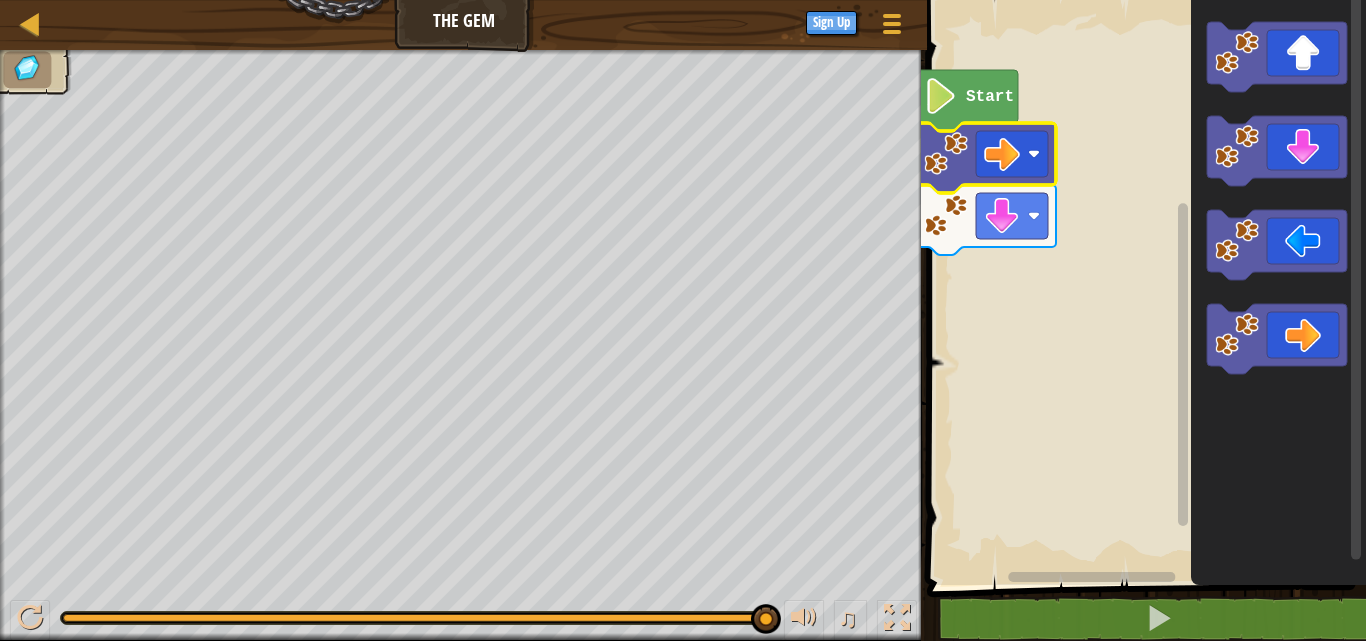 click 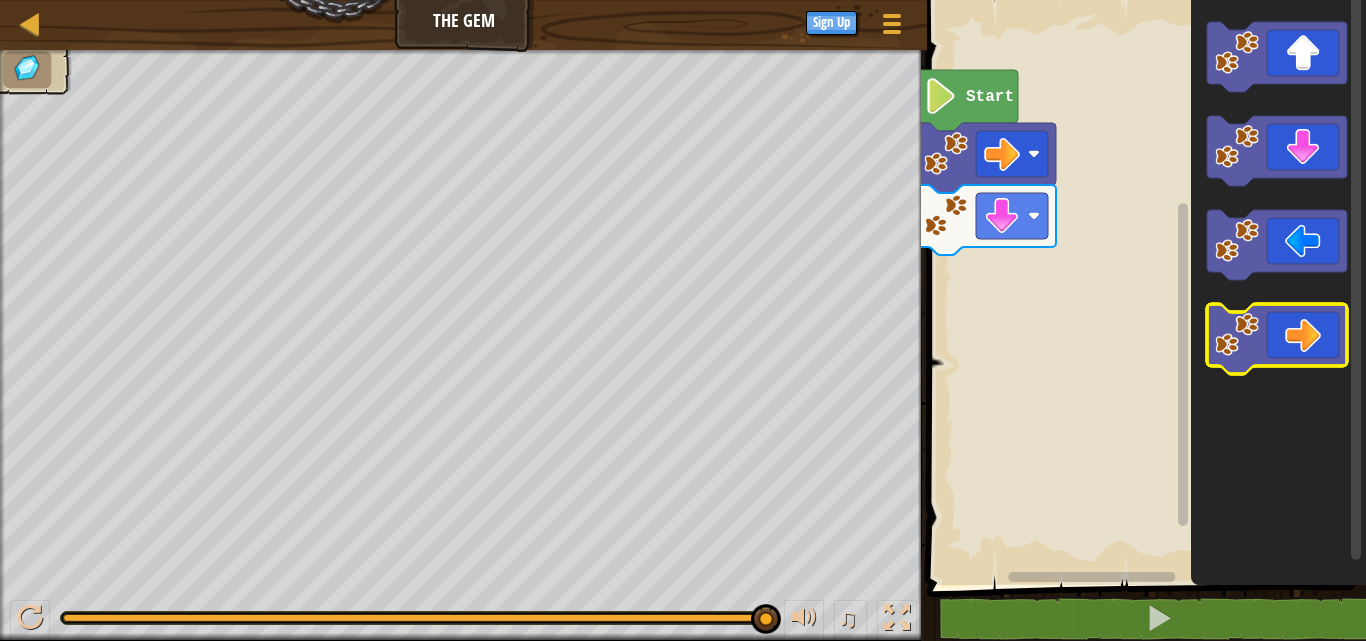 click 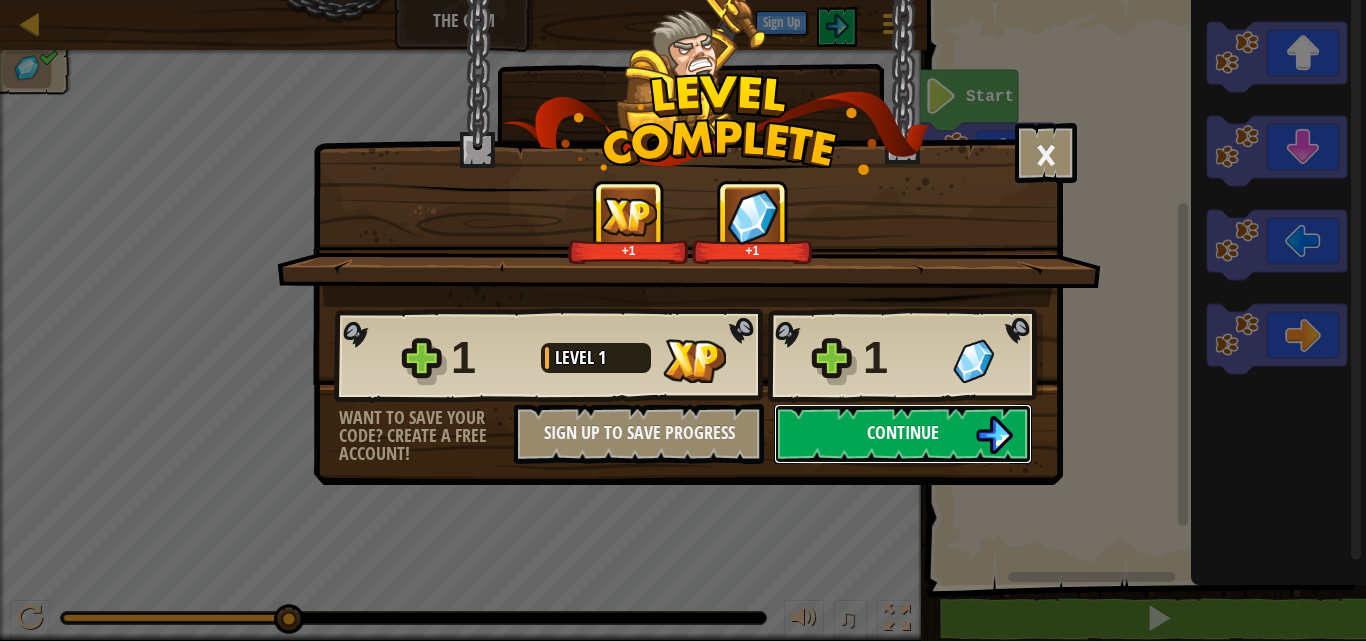 click on "Continue" at bounding box center [903, 432] 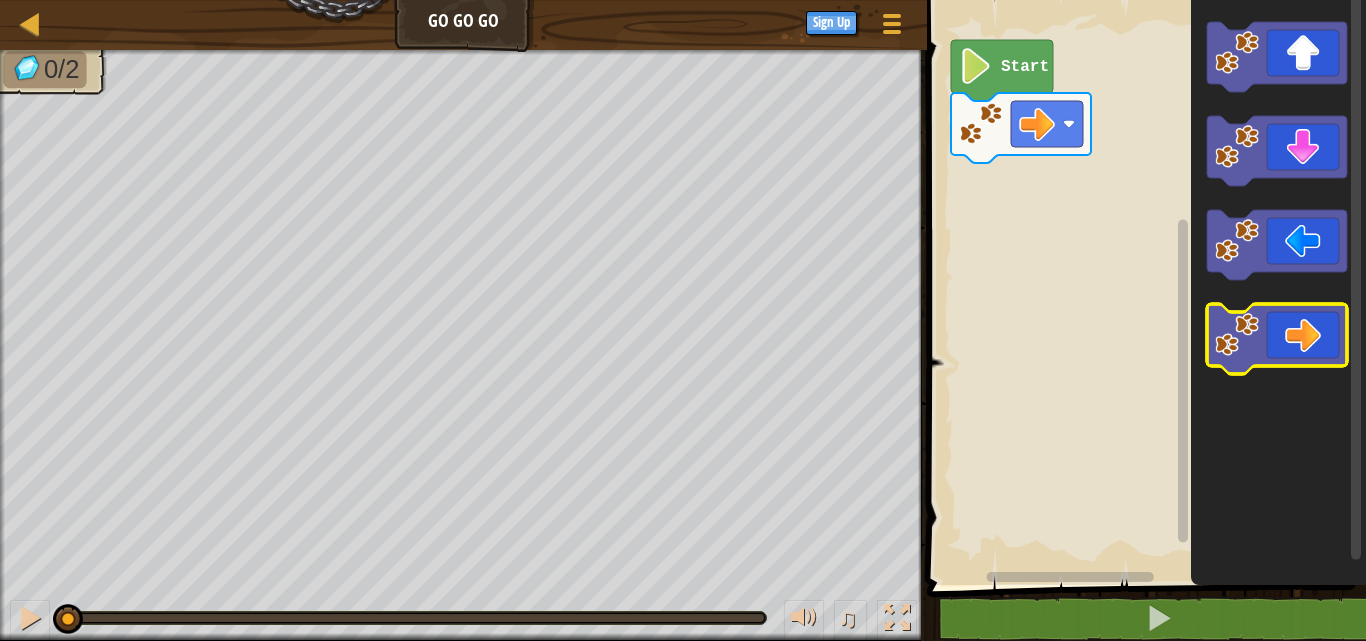 click 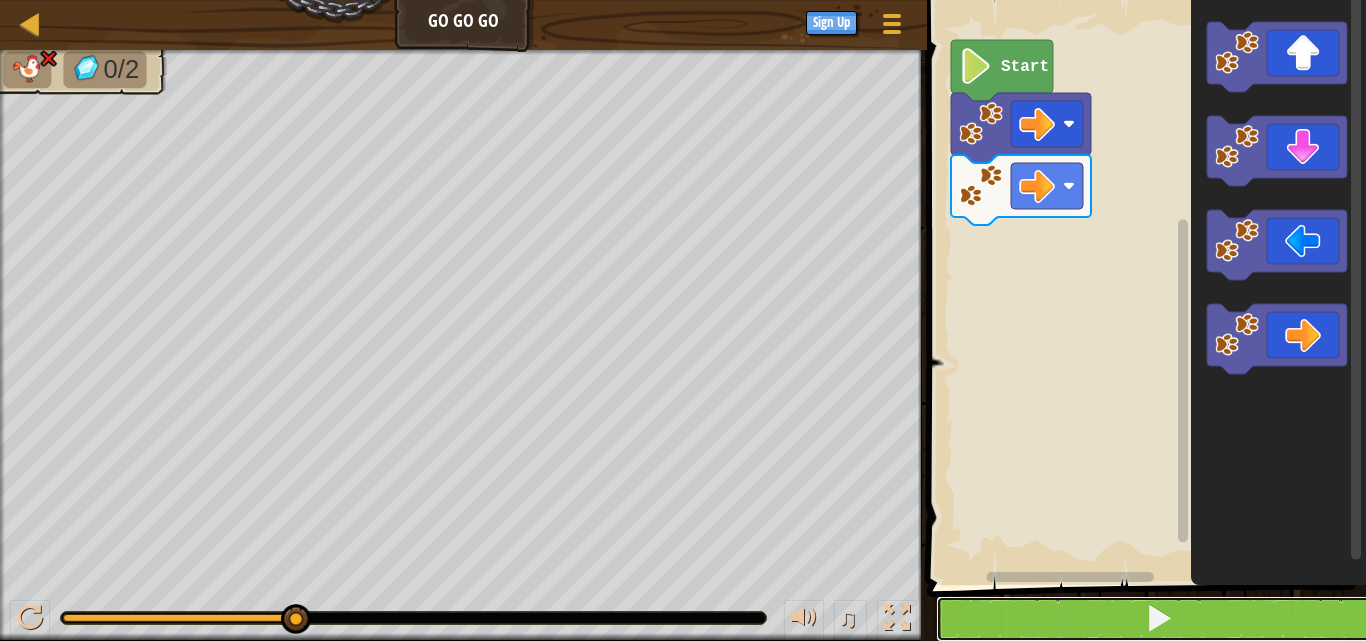 click at bounding box center (1158, 619) 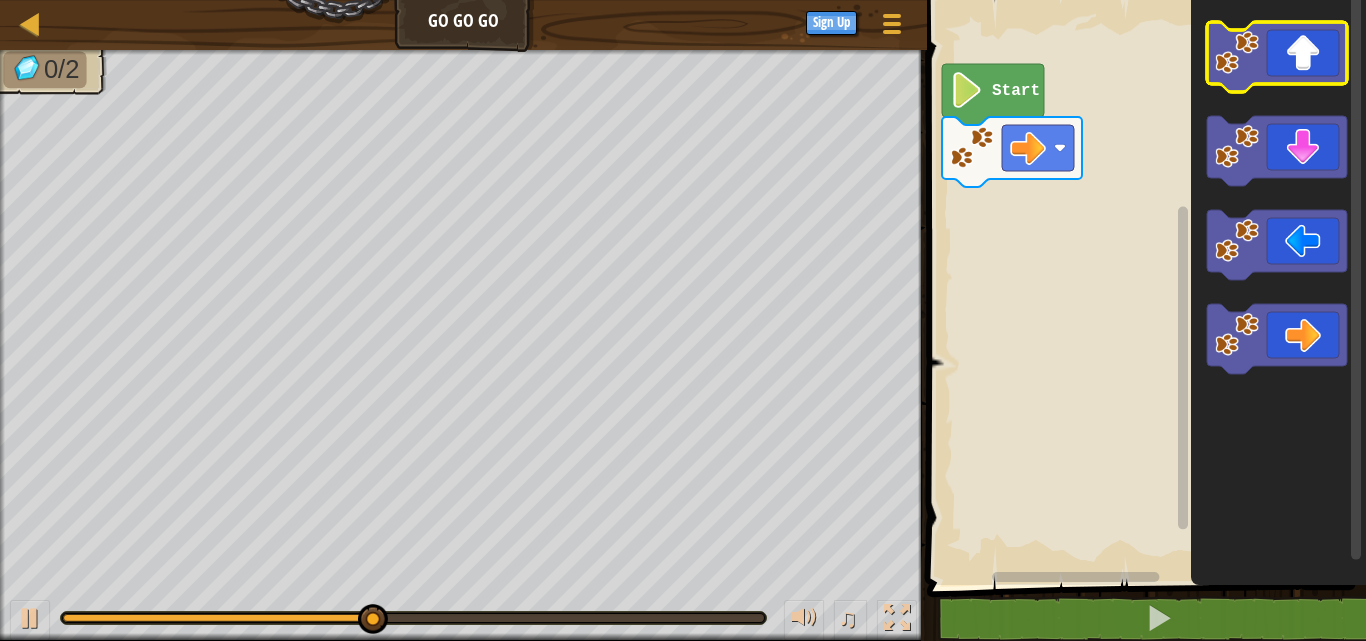 click 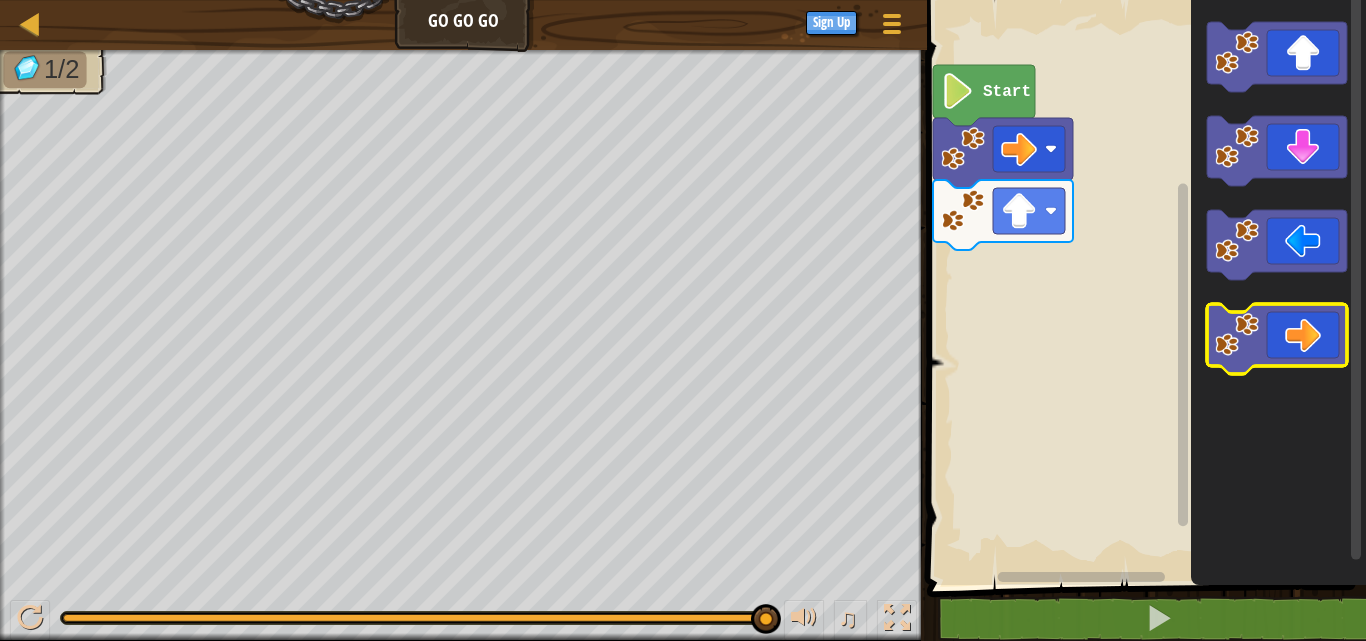 click 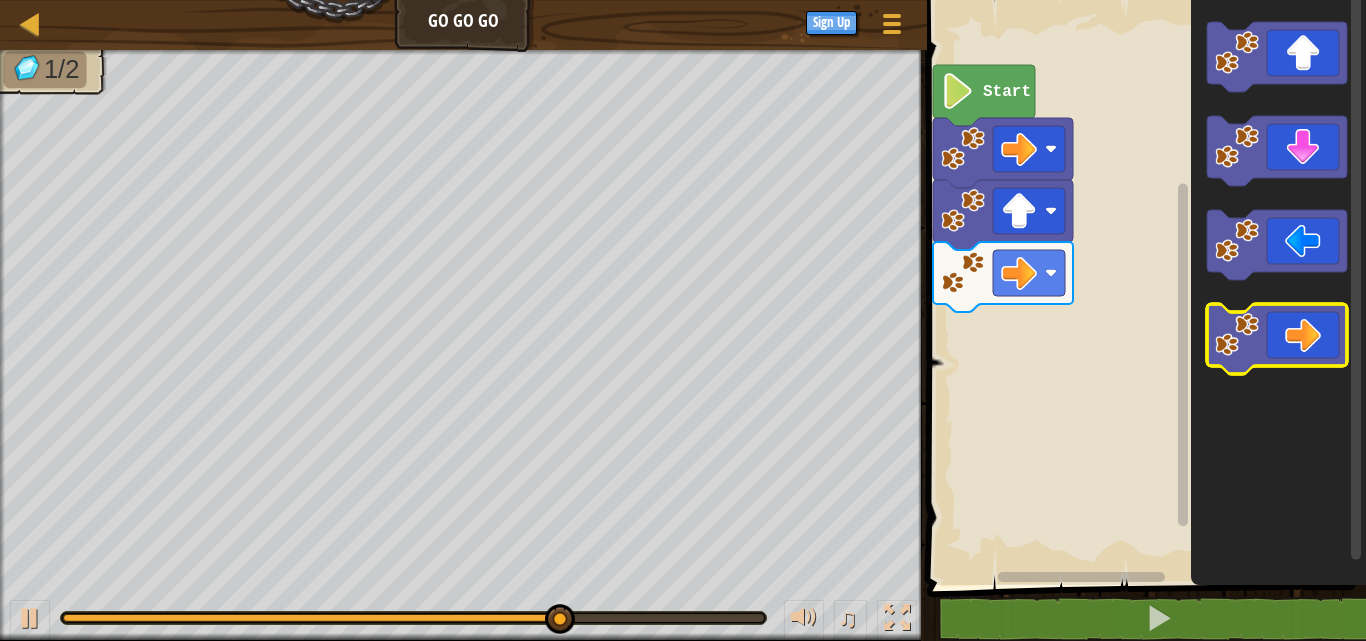 click 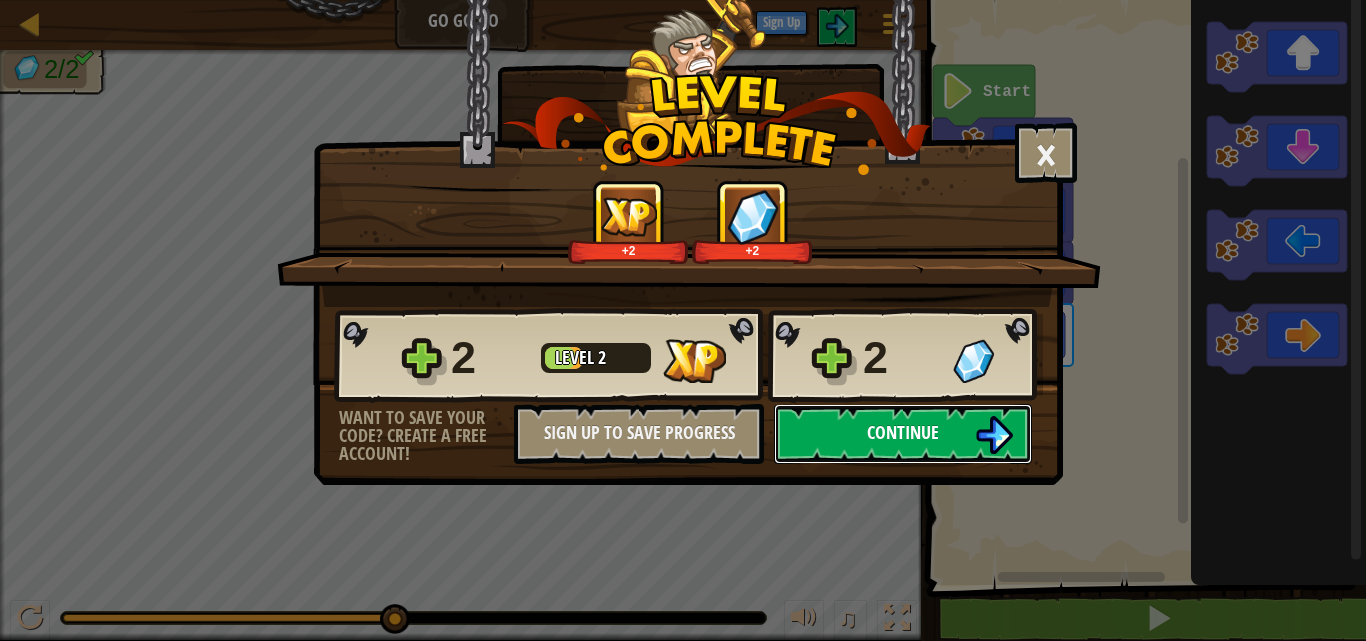 click on "Continue" at bounding box center (903, 432) 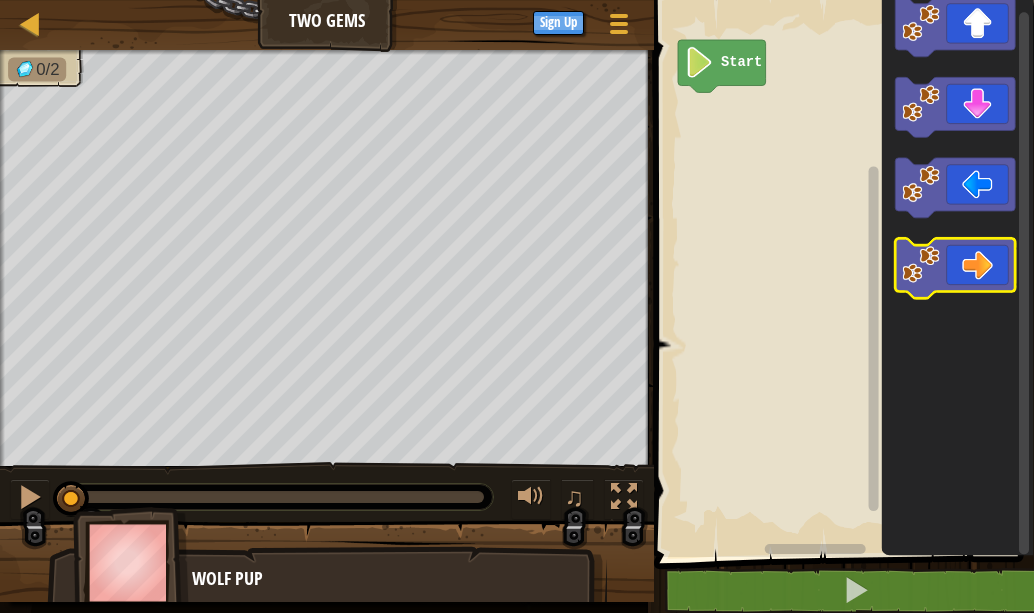 click 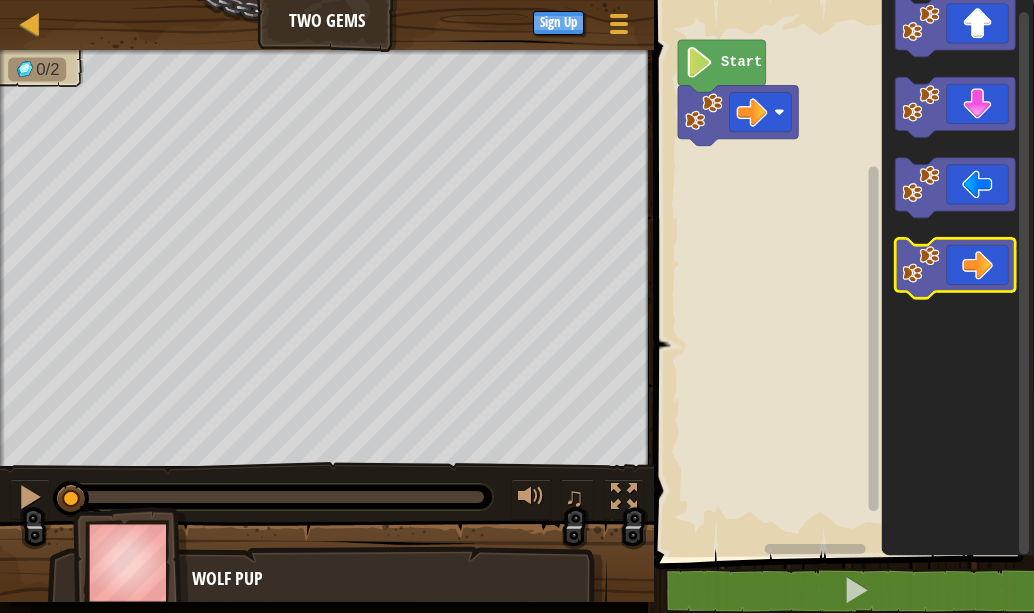 click 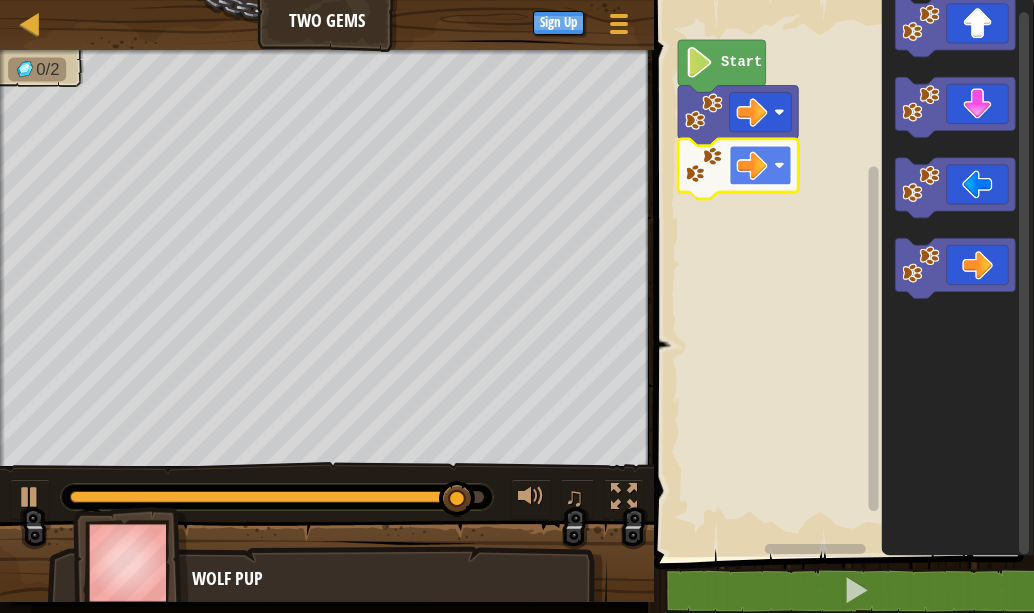 click 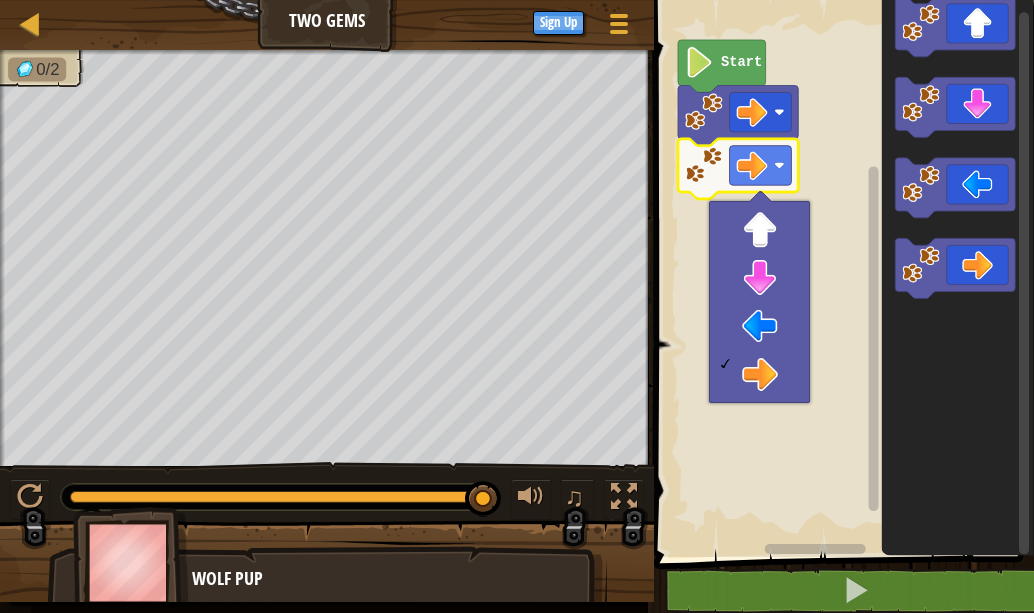 click at bounding box center [759, 302] 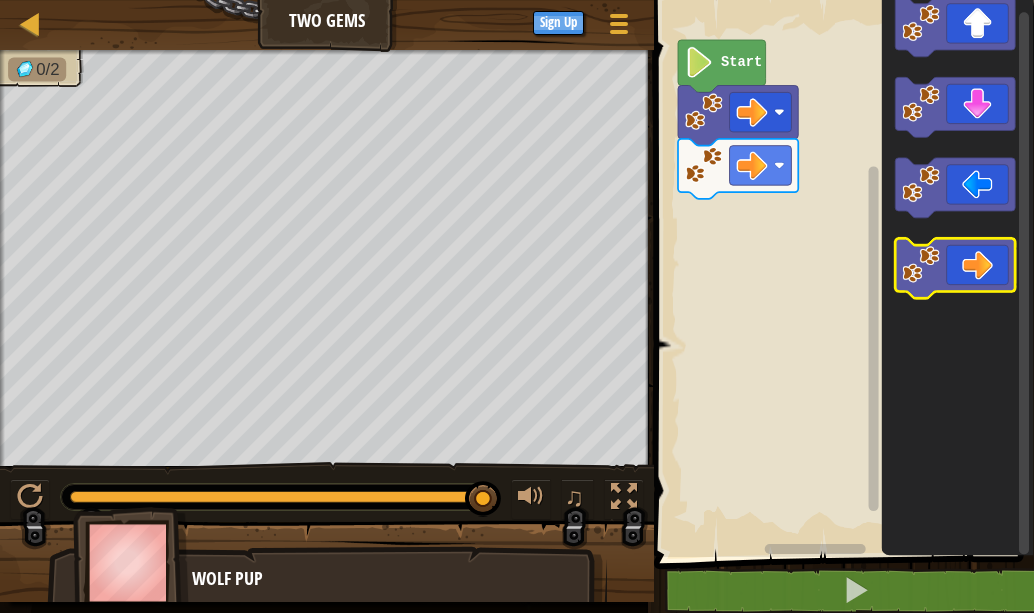 click 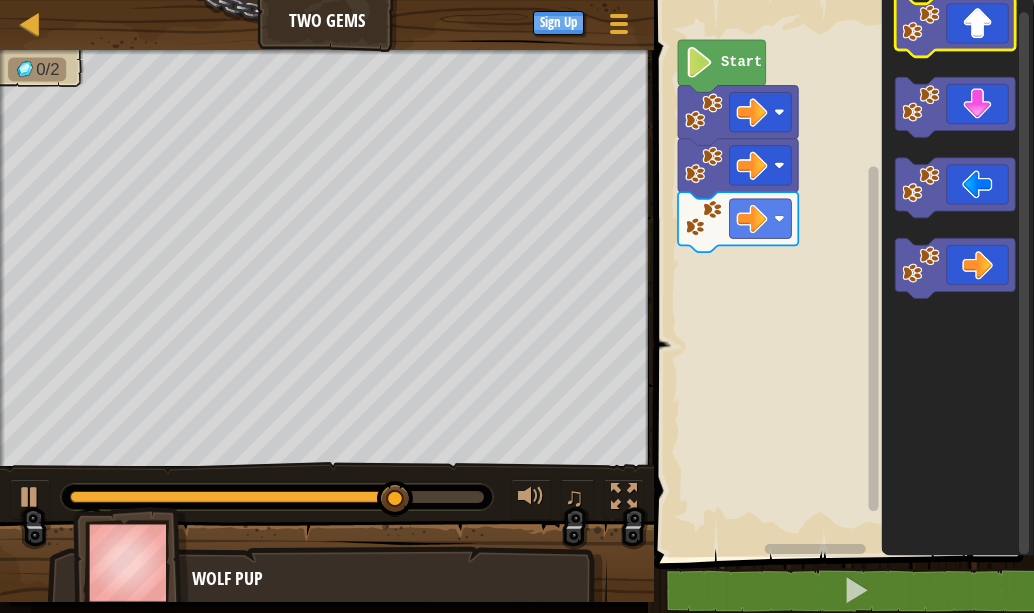 click 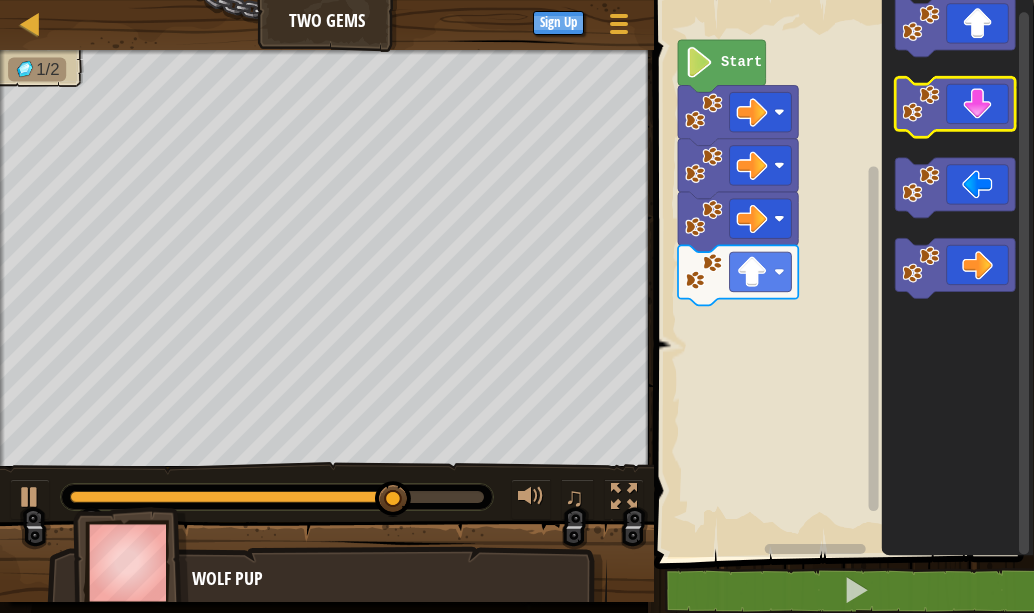 click 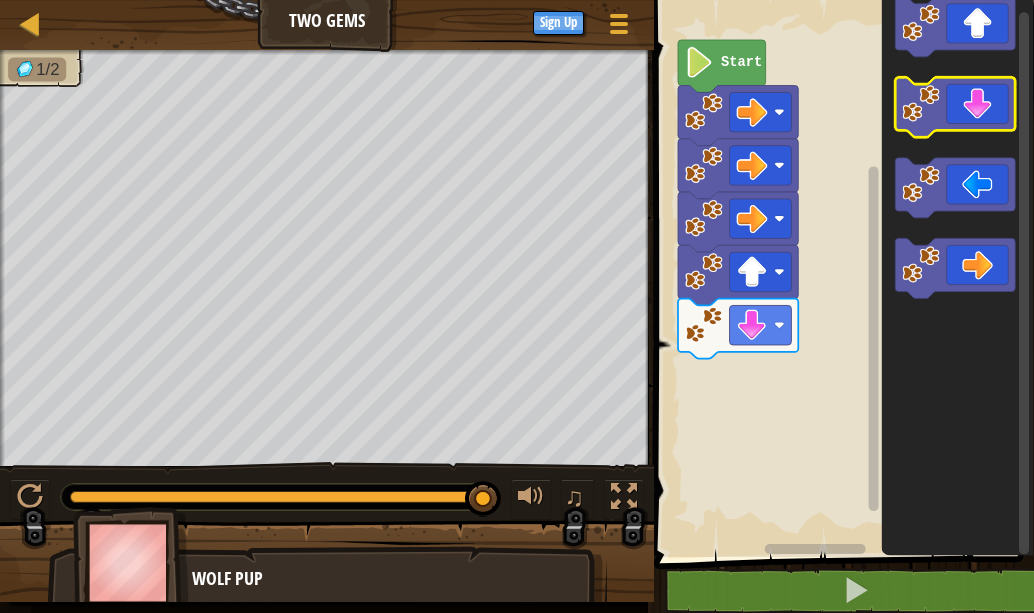 click 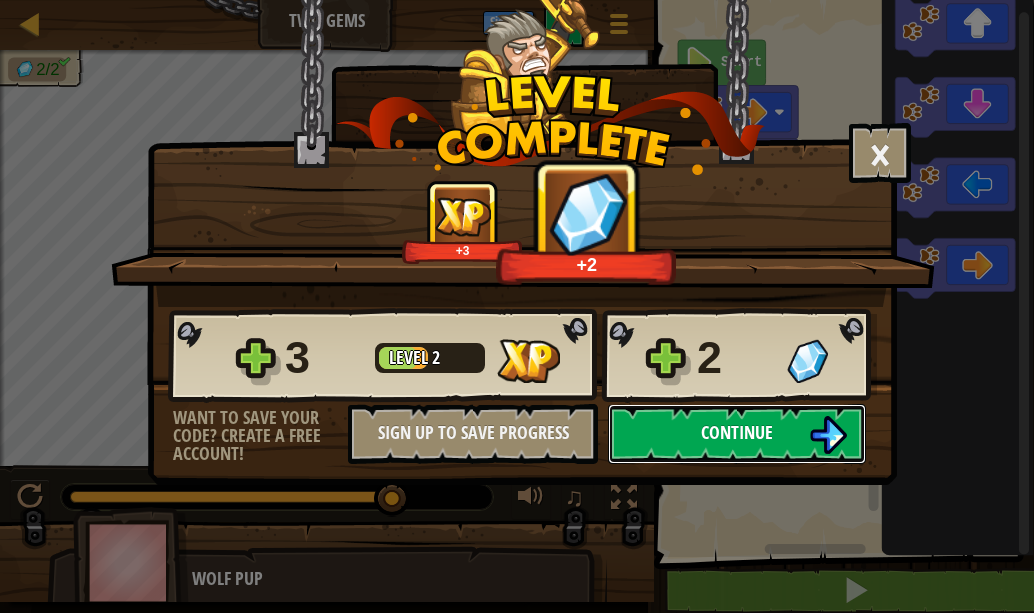 click on "Continue" at bounding box center [737, 432] 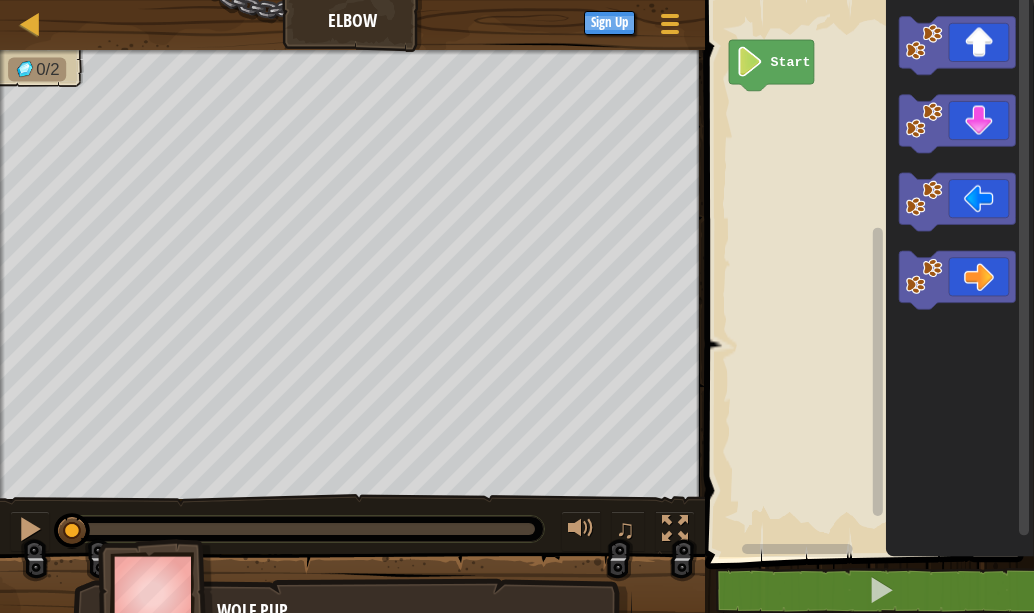 click on "0/2 ♫ Wolf Pup" at bounding box center (517, 342) 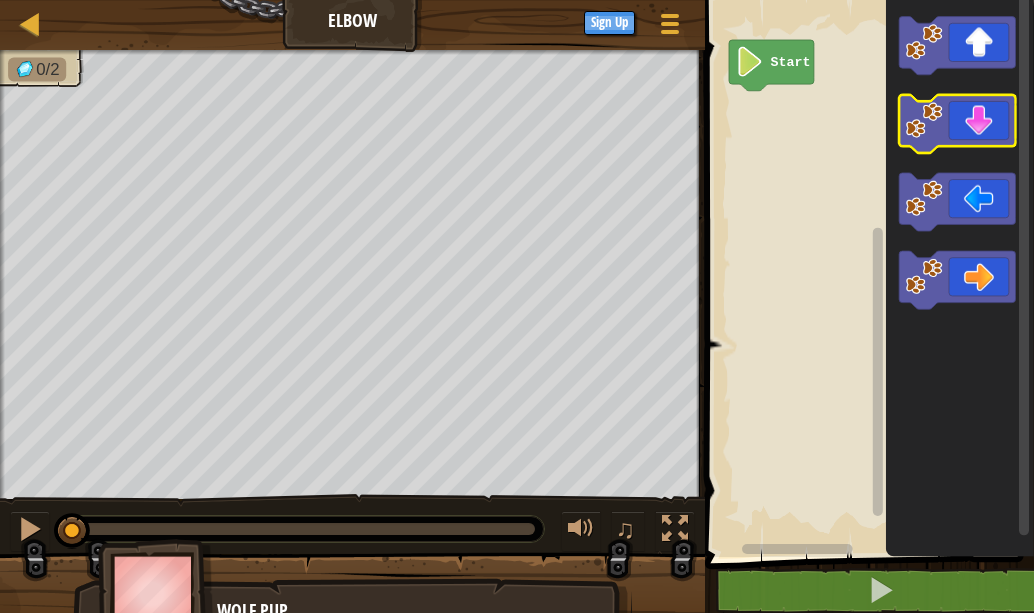 click 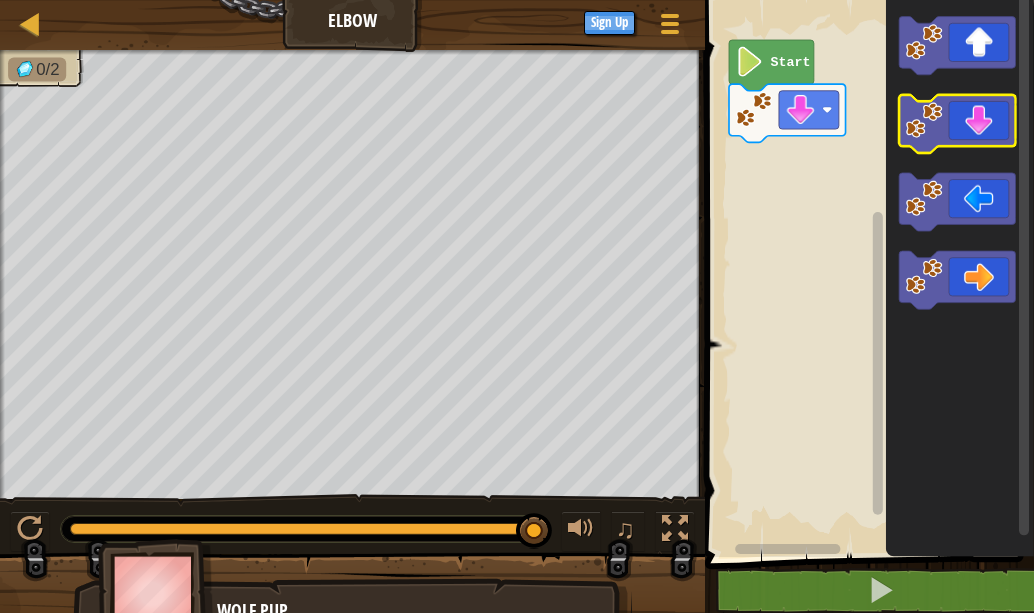 click 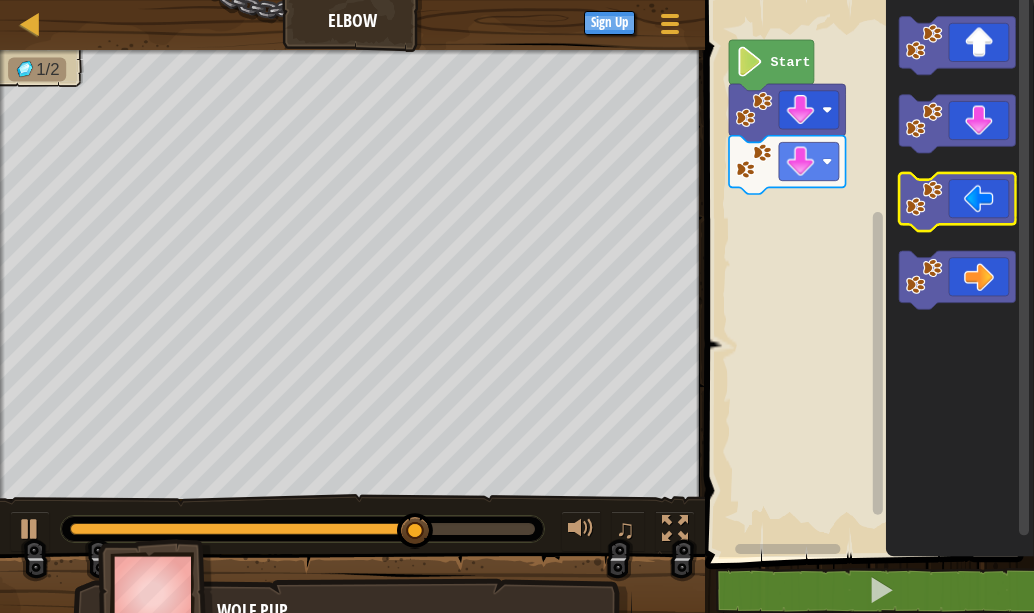 click 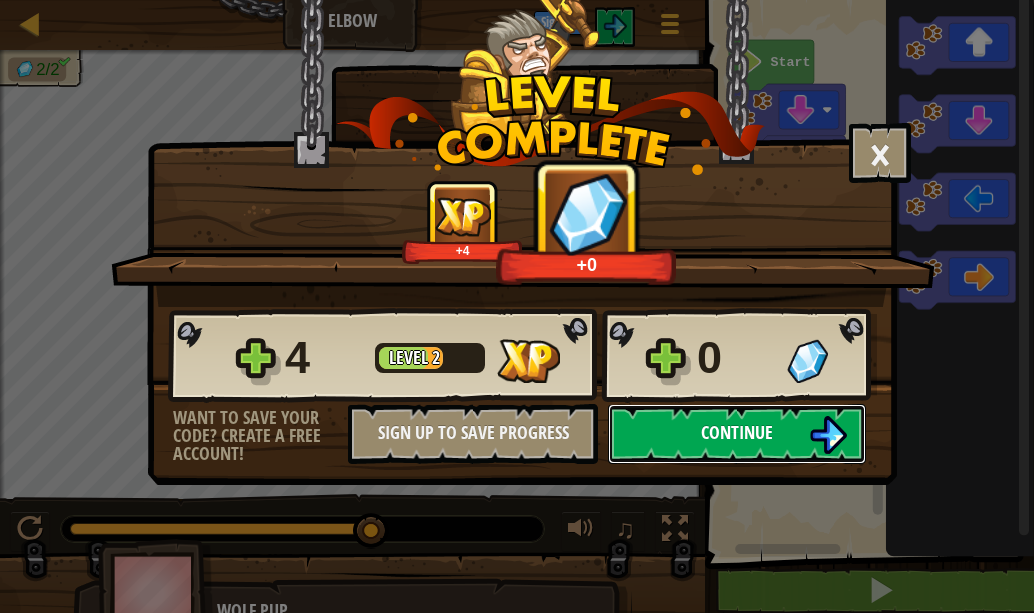 click on "Continue" at bounding box center (737, 434) 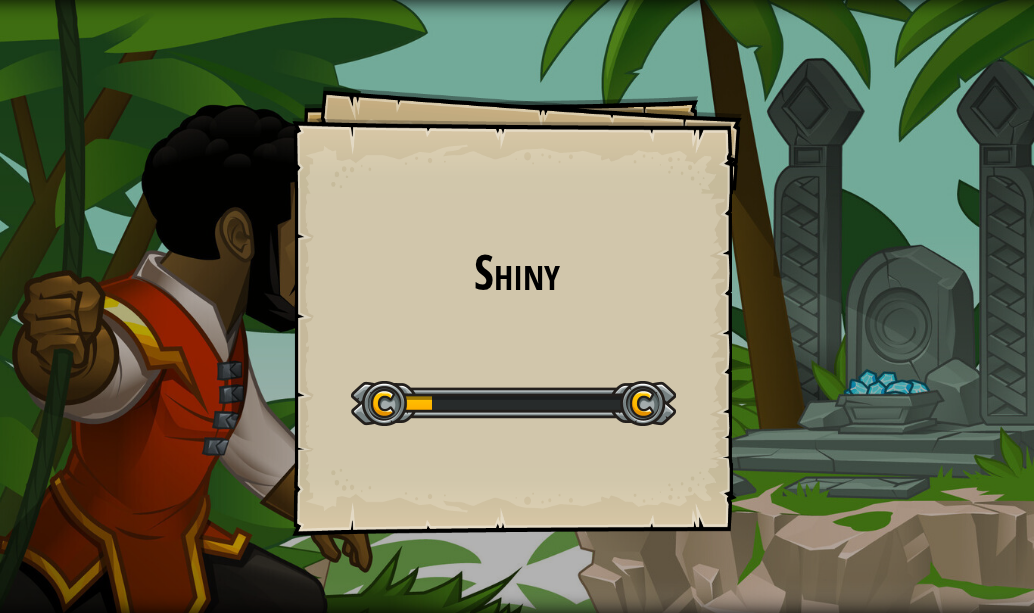 click on "Shiny Goals Start Level Error loading from server. Try refreshing the page. You'll need a subscription to play this level. Subscribe You'll need to join a course to play this level. Back to my courses Ask your teacher to assign a license to you so you can continue to play CodeCombat! Back to my courses This level is locked. Back to my courses CodeCombat is part of the open source community!" at bounding box center (517, 311) 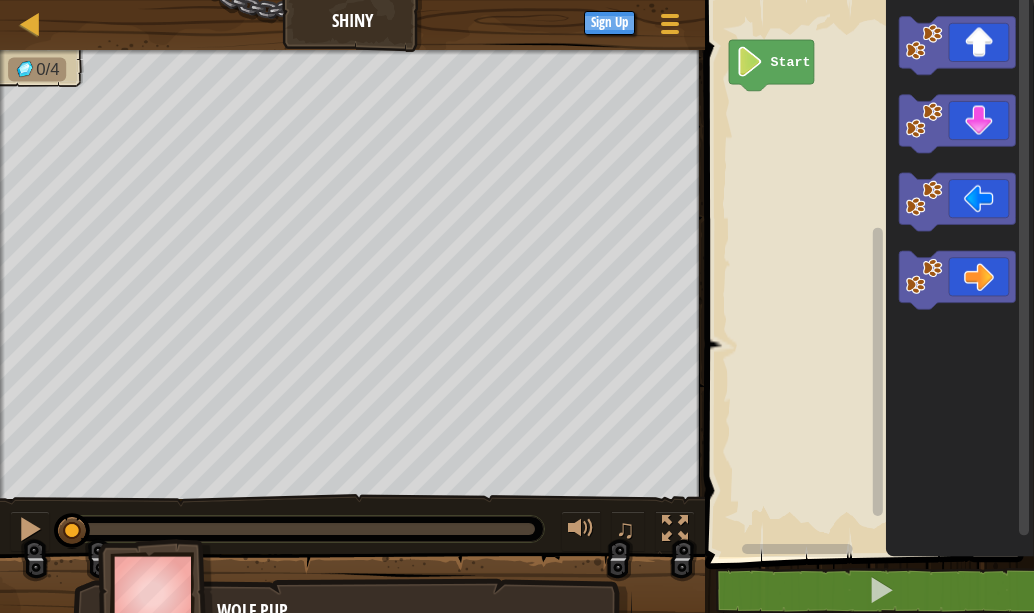 drag, startPoint x: 722, startPoint y: 441, endPoint x: 921, endPoint y: 14, distance: 471.09448 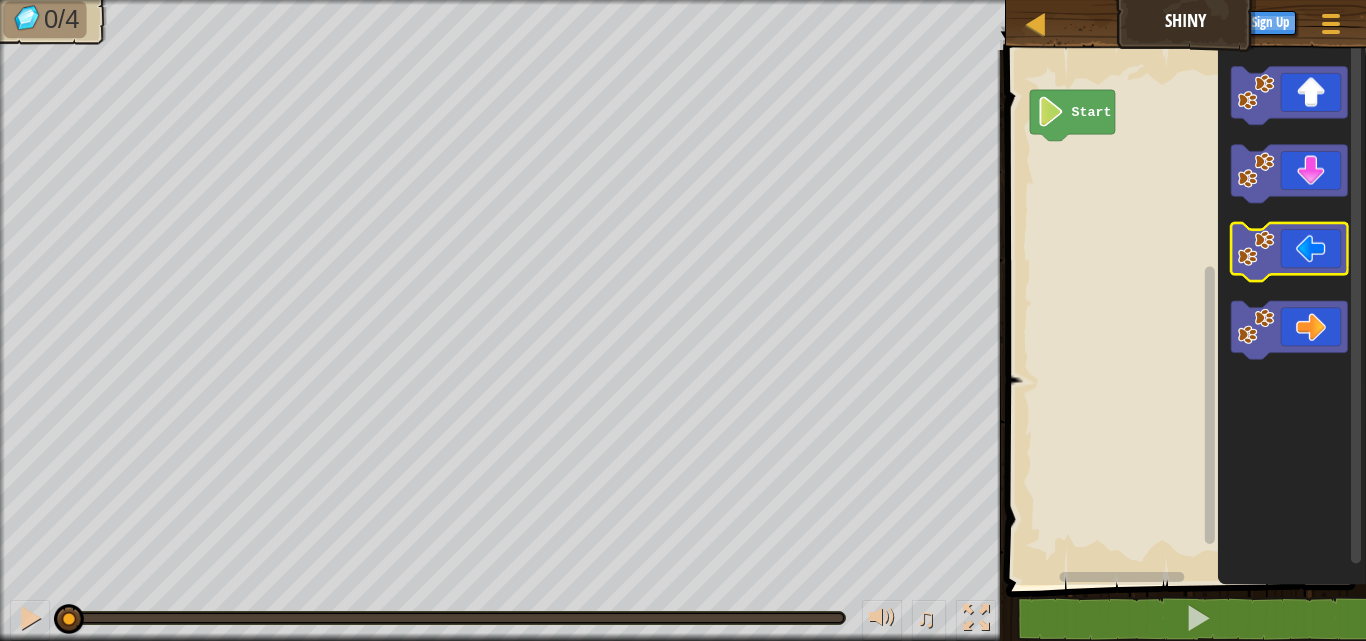 click 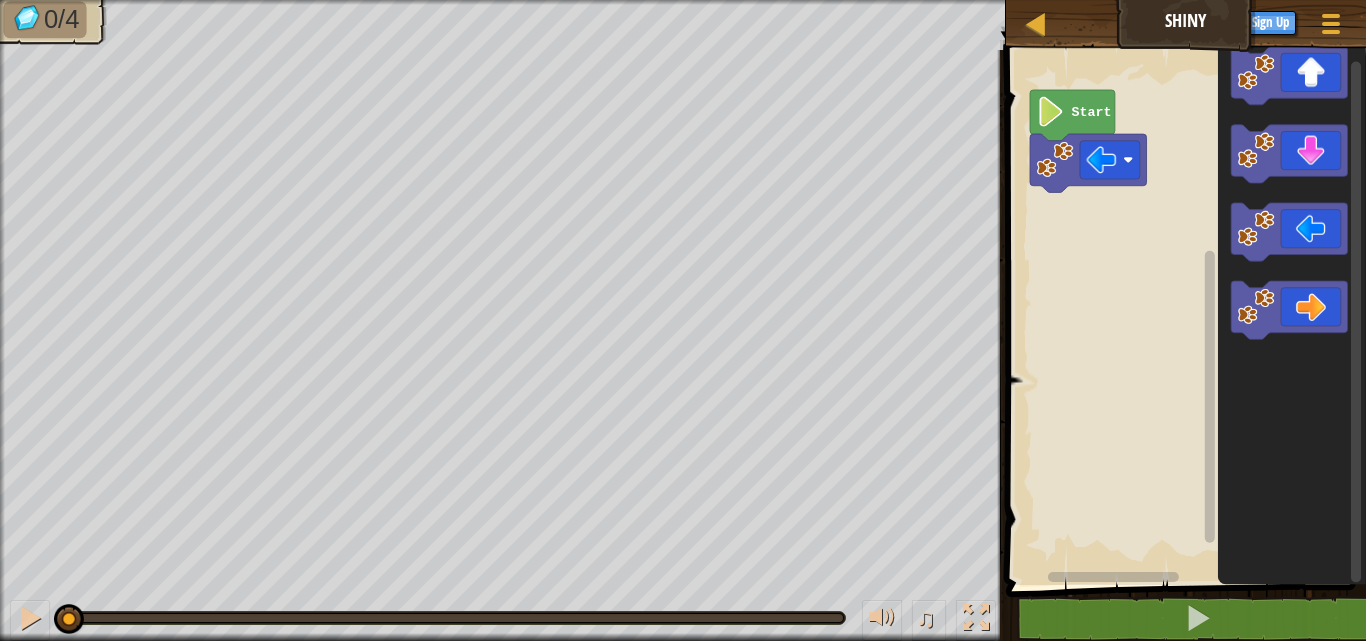 click on "Start" at bounding box center [1183, 312] 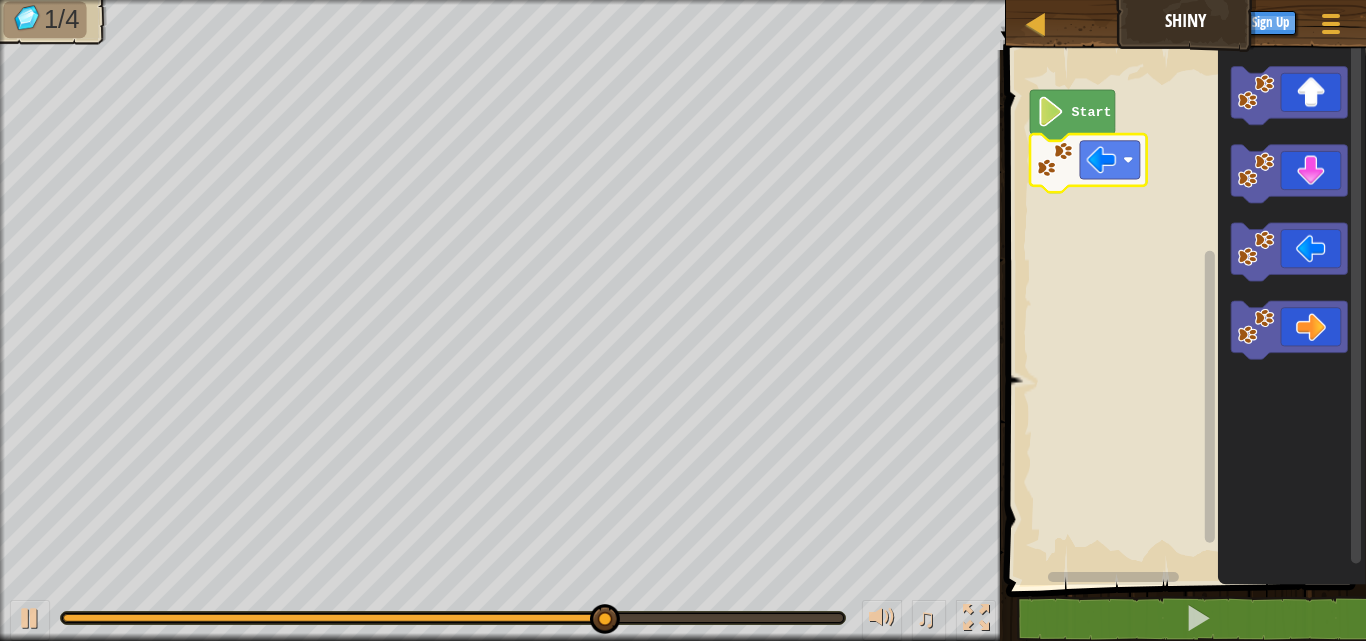 click 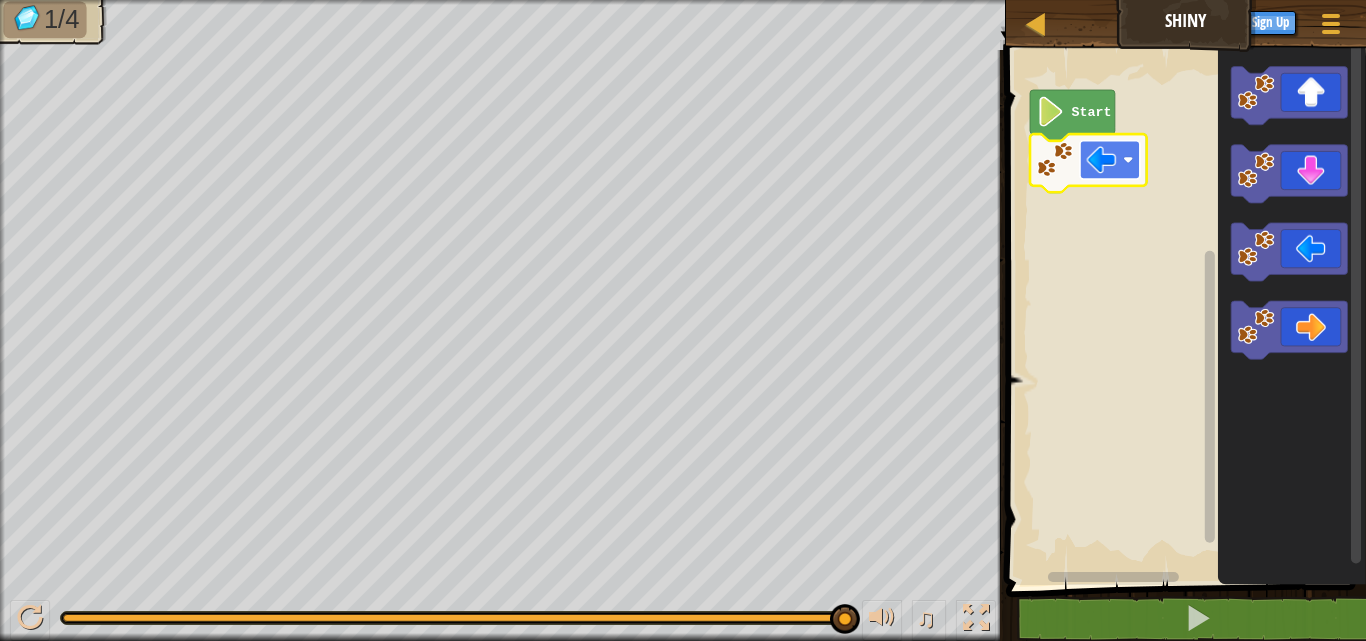 click 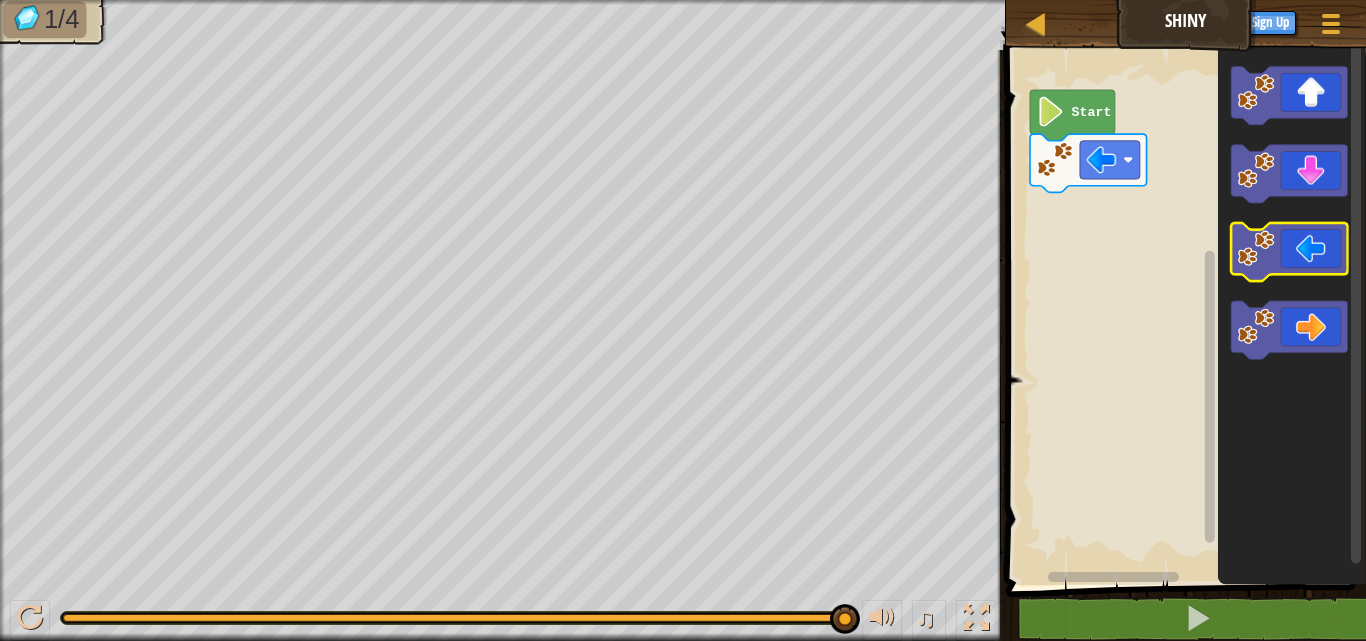 click 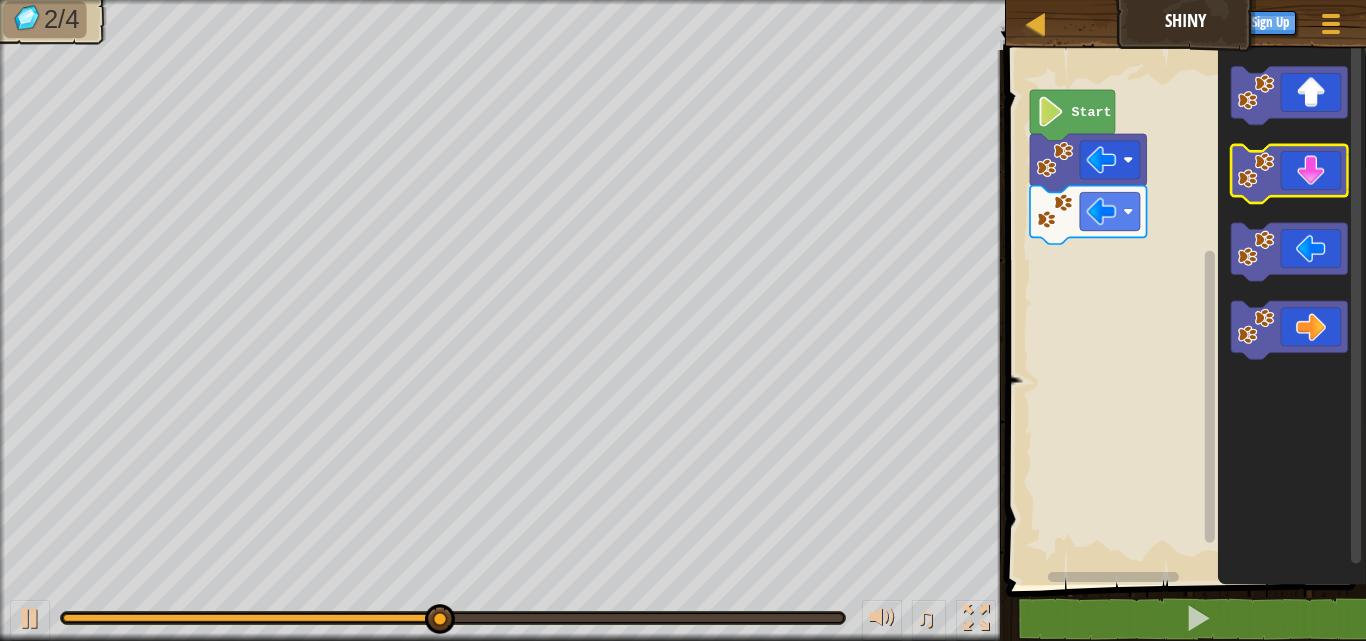 click 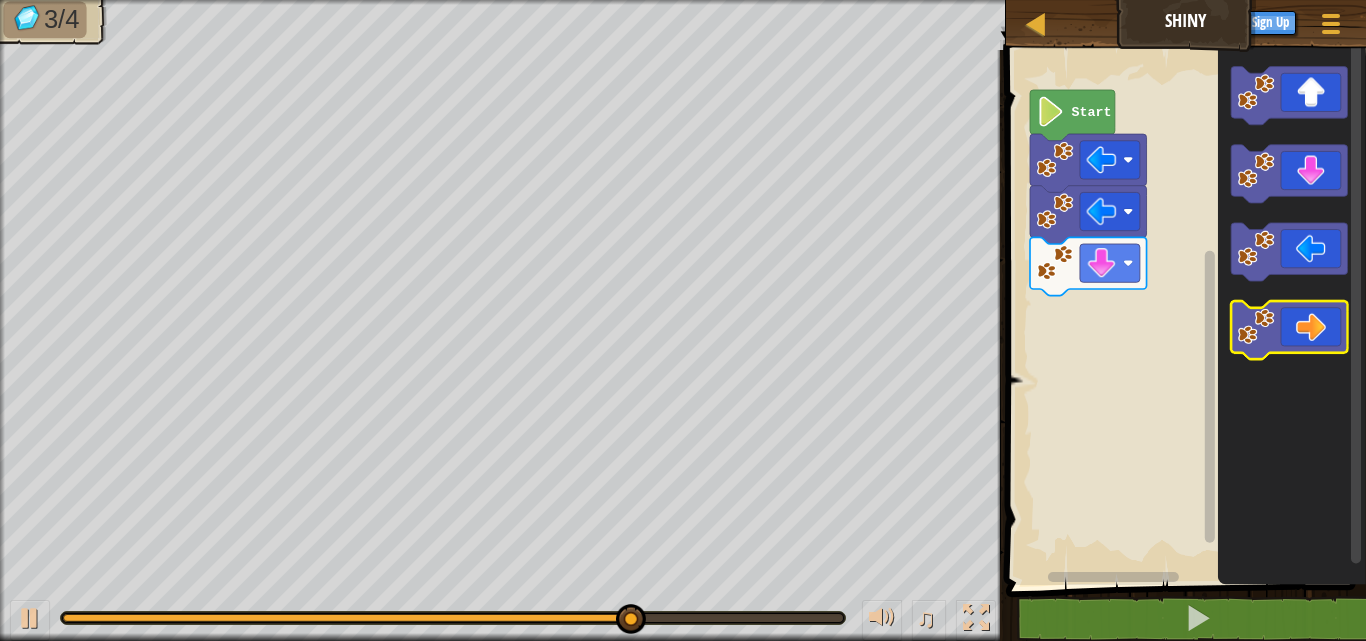 click 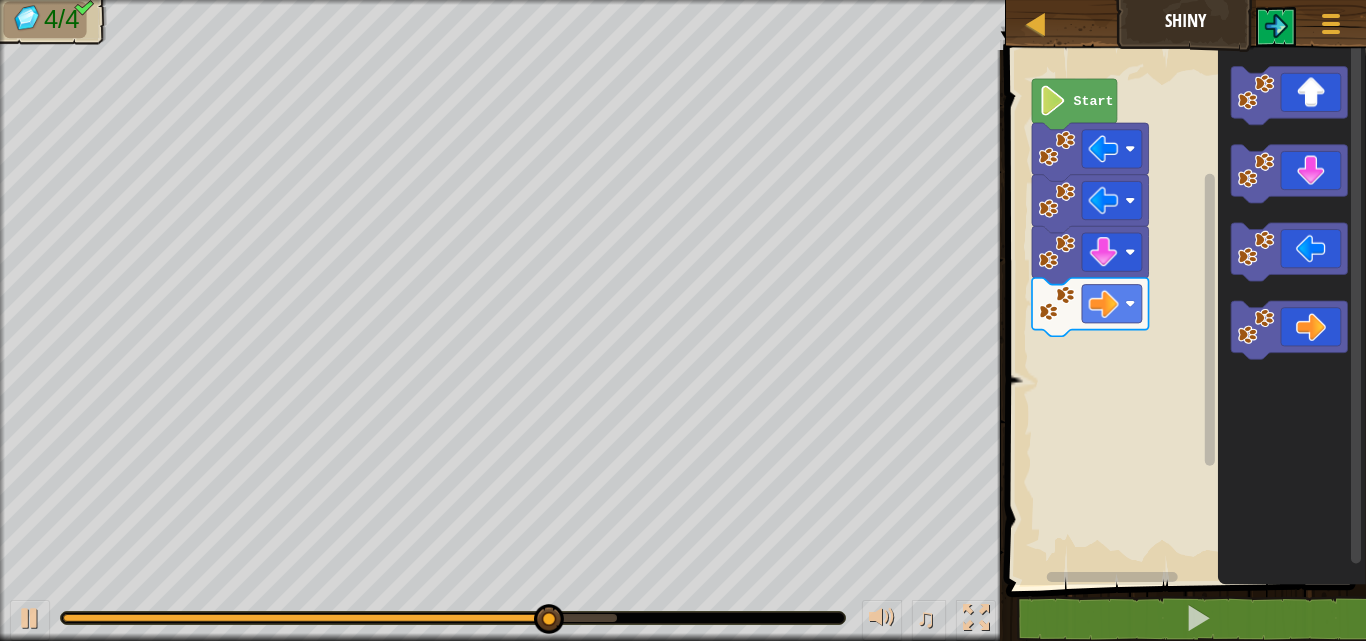 click 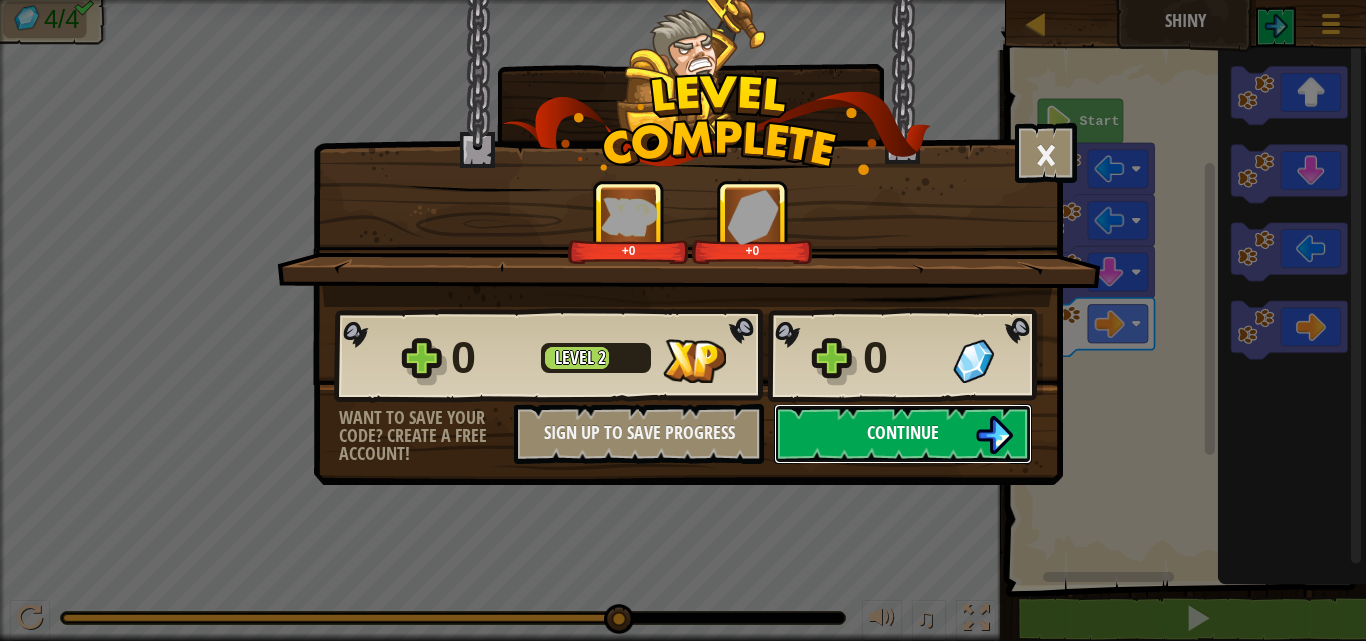 click on "Continue" at bounding box center [903, 434] 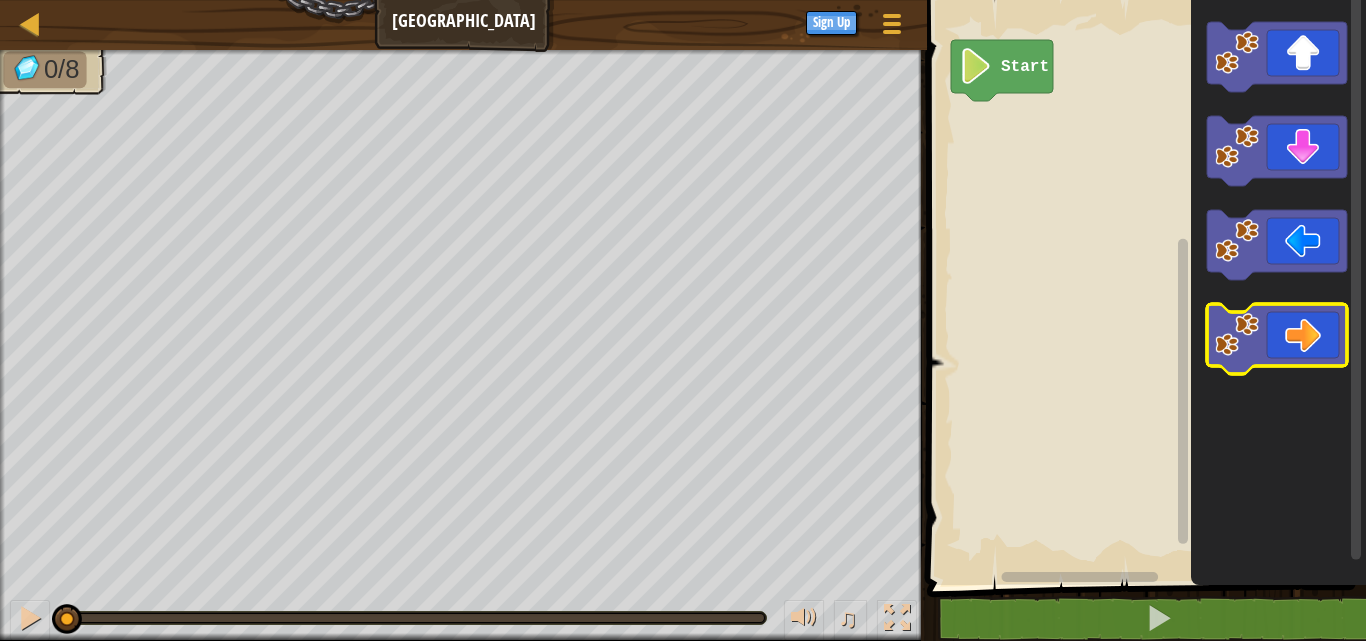 click 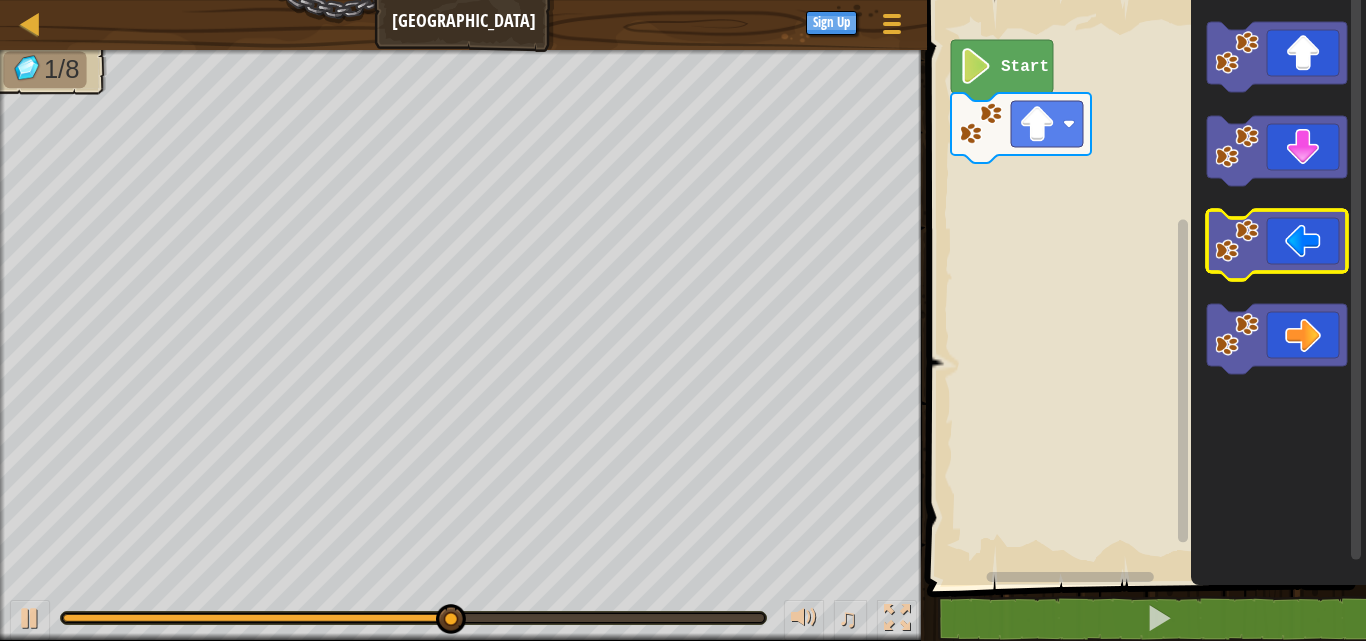 click 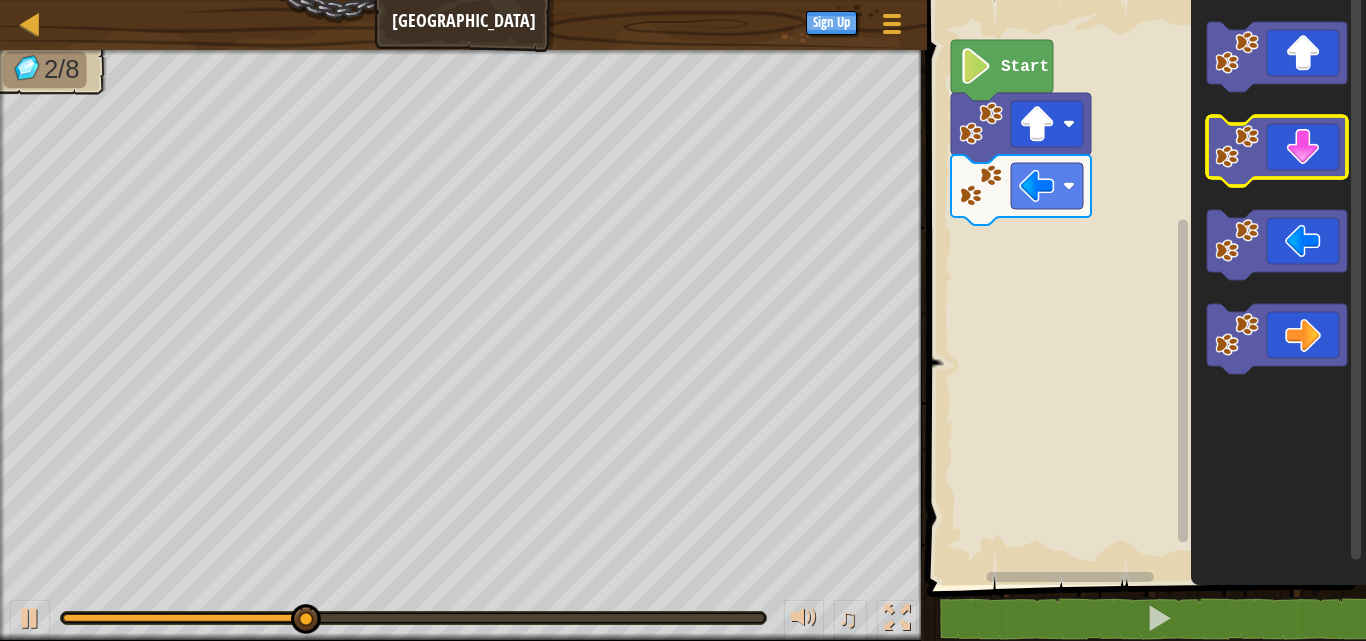 click 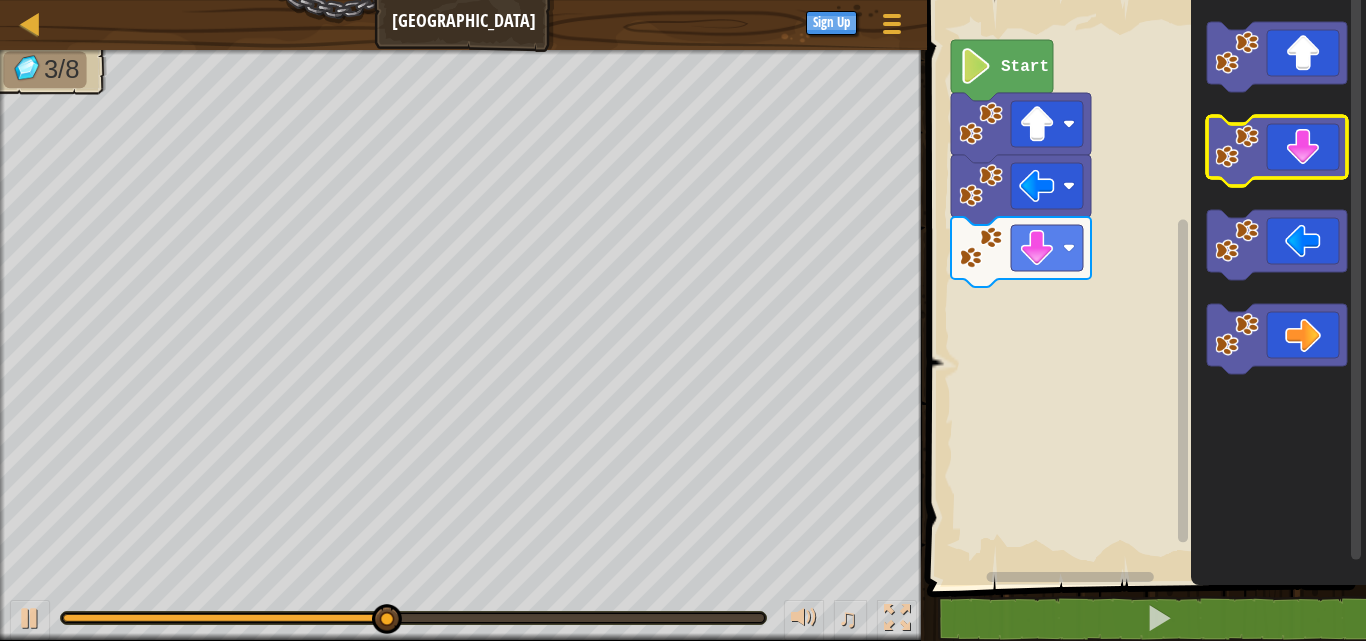 click 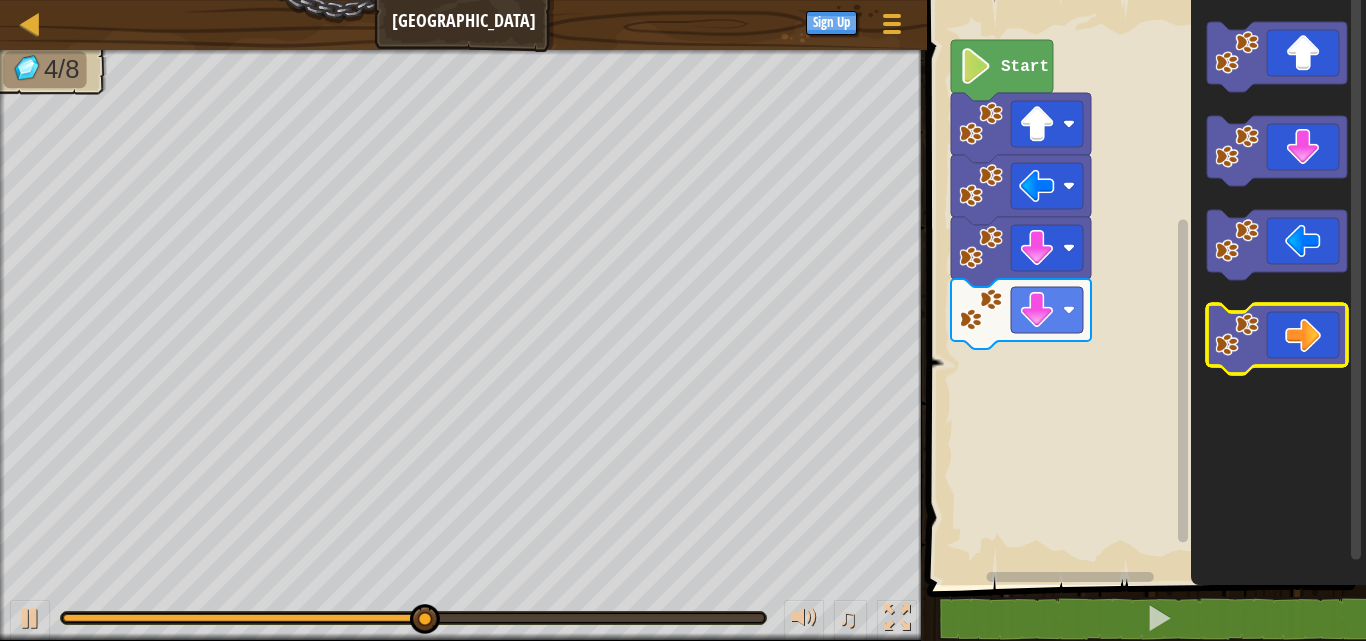 click 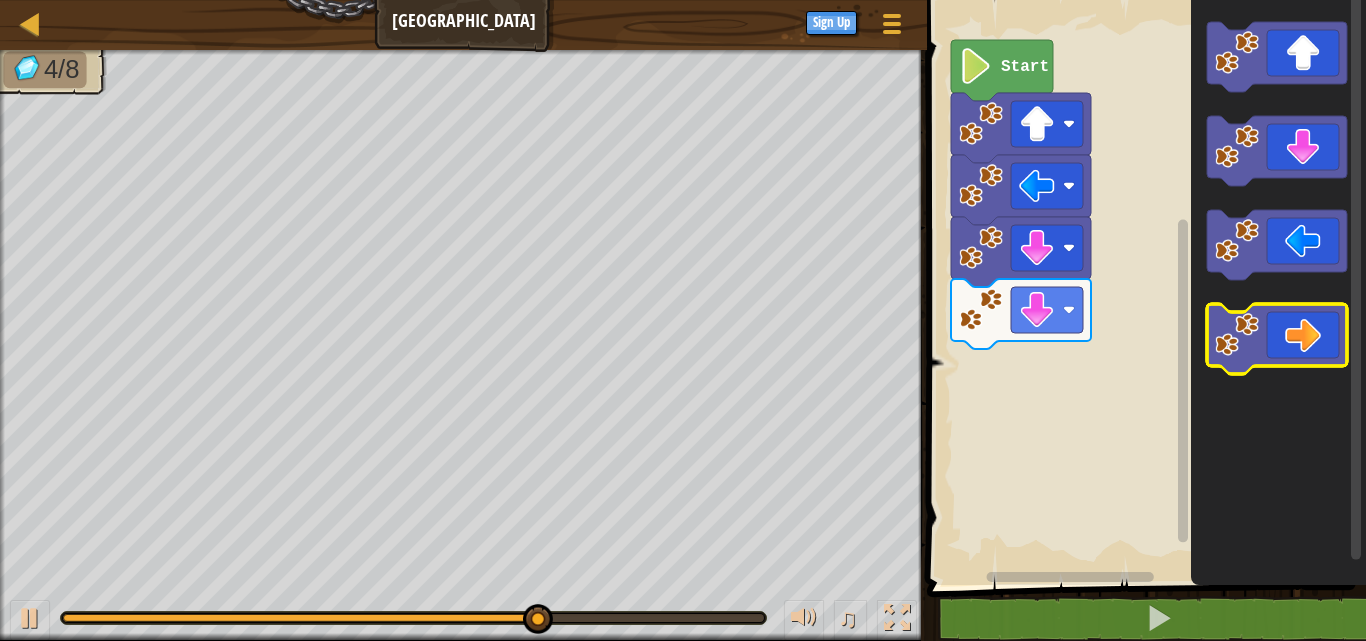 click 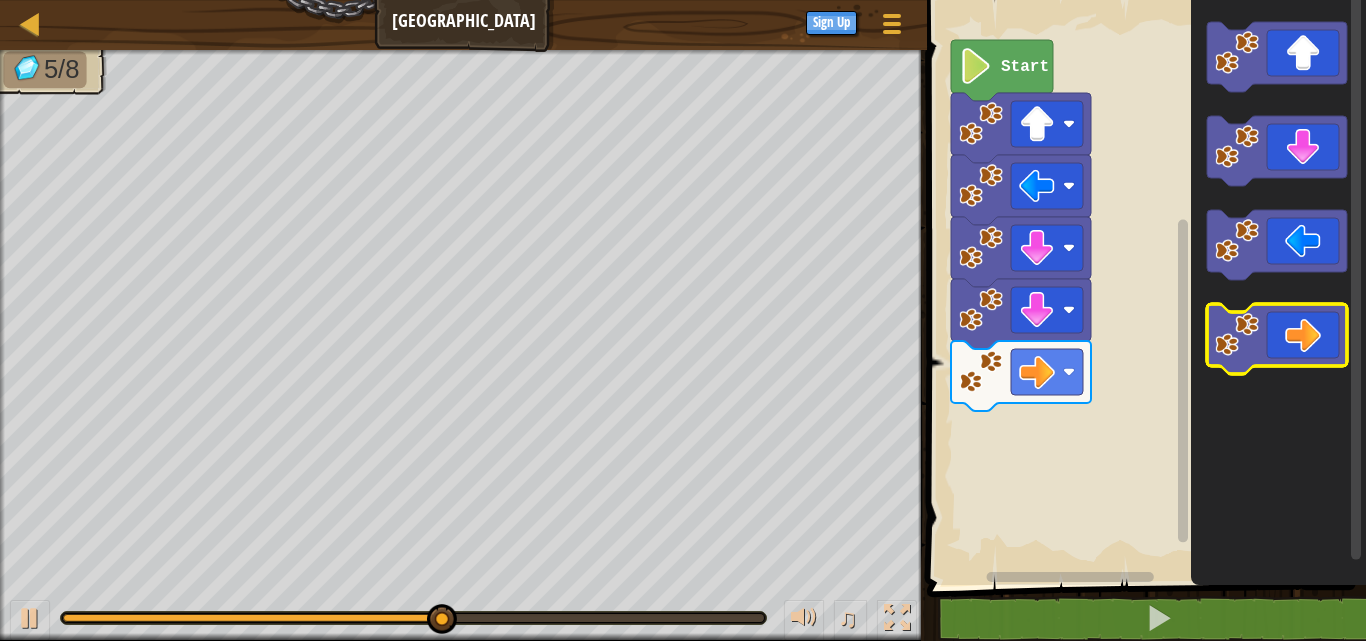 click 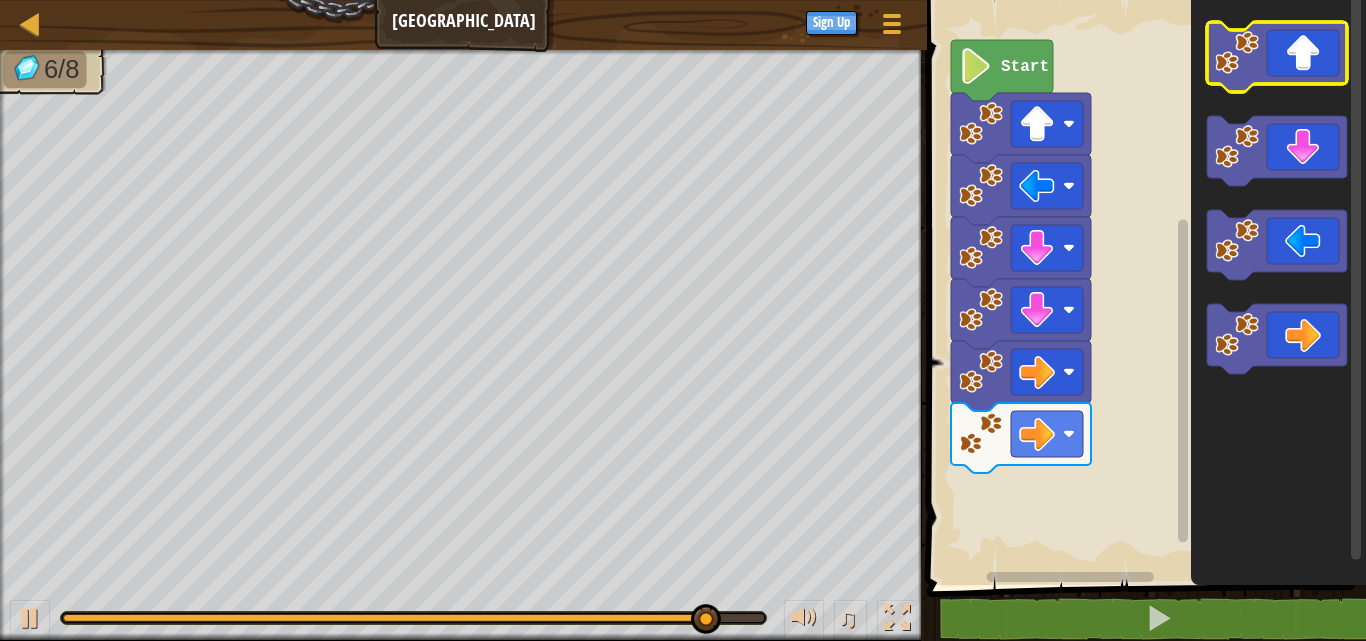 click 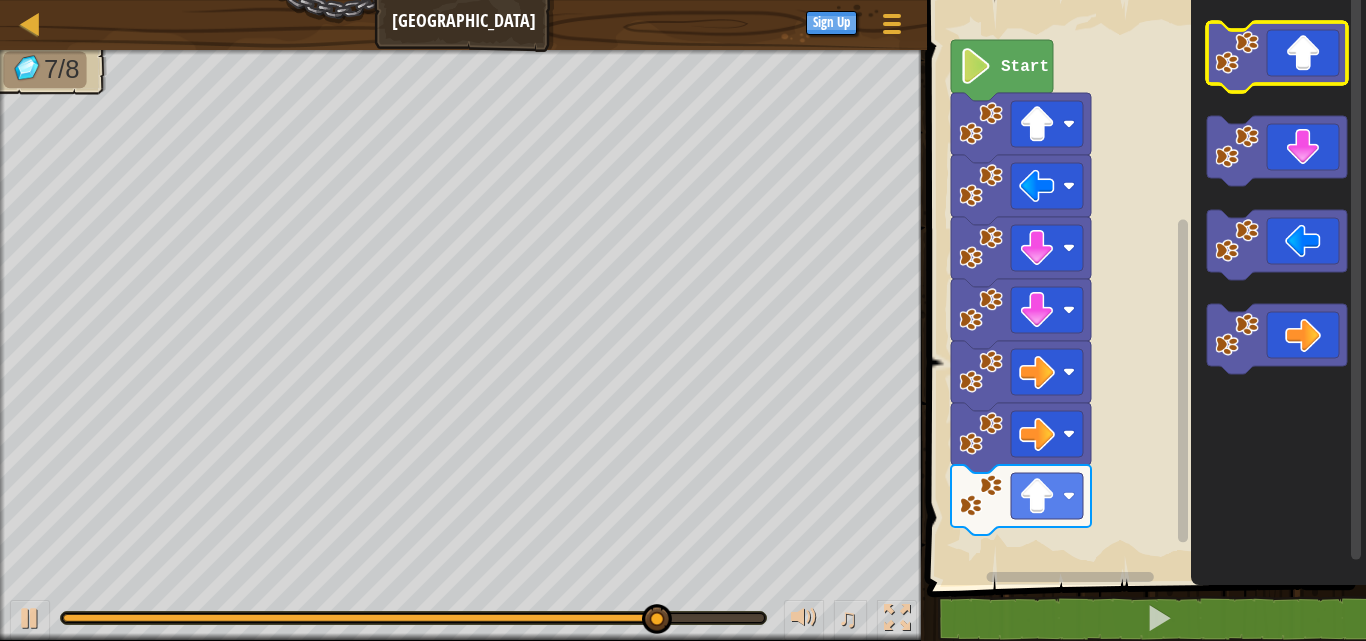 click 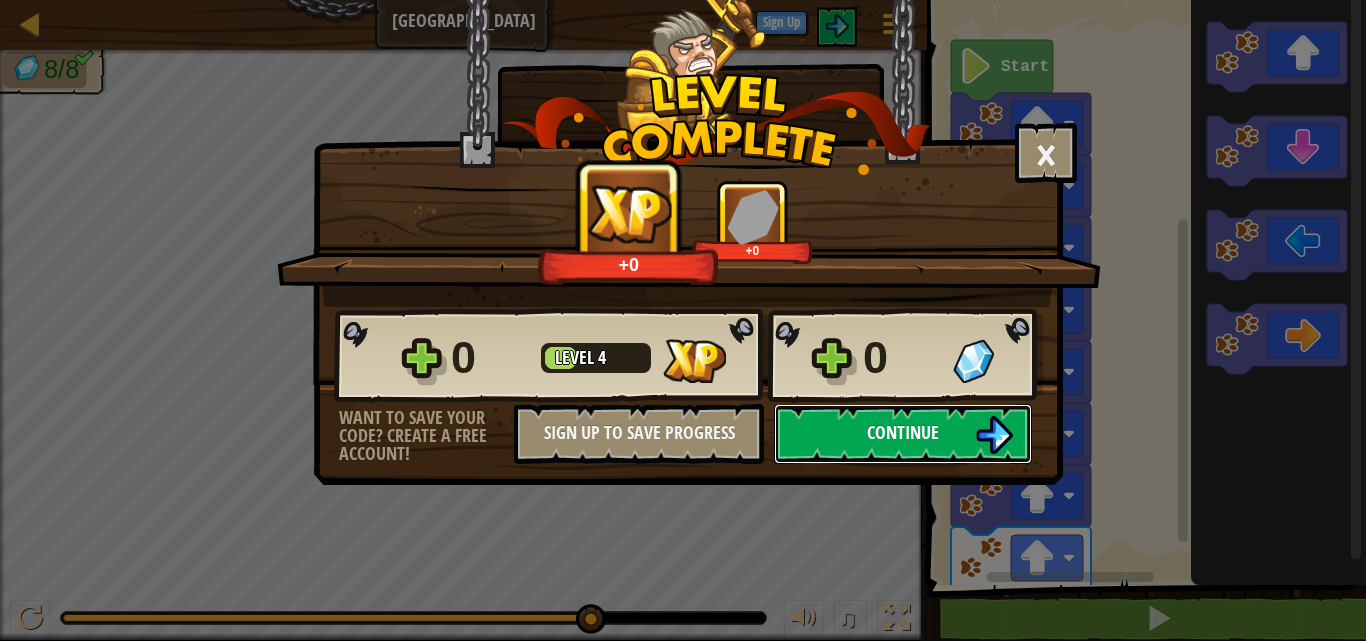 click at bounding box center (994, 435) 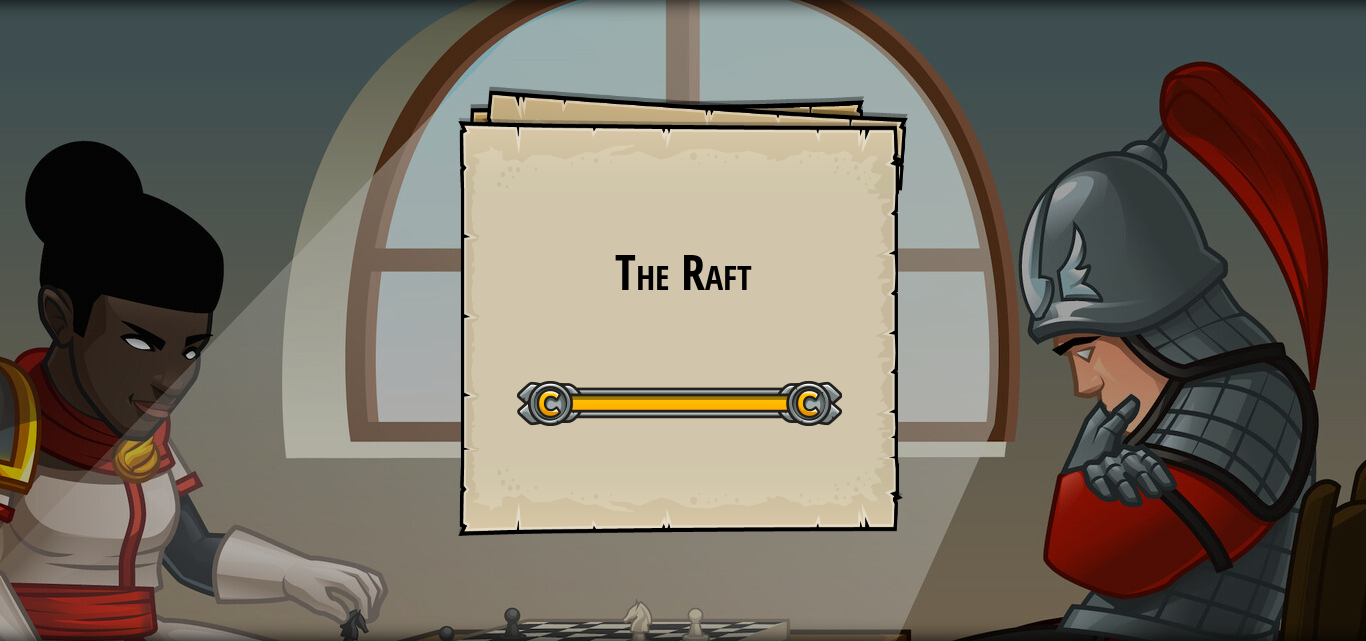 drag, startPoint x: 991, startPoint y: 396, endPoint x: 1001, endPoint y: 449, distance: 53.935146 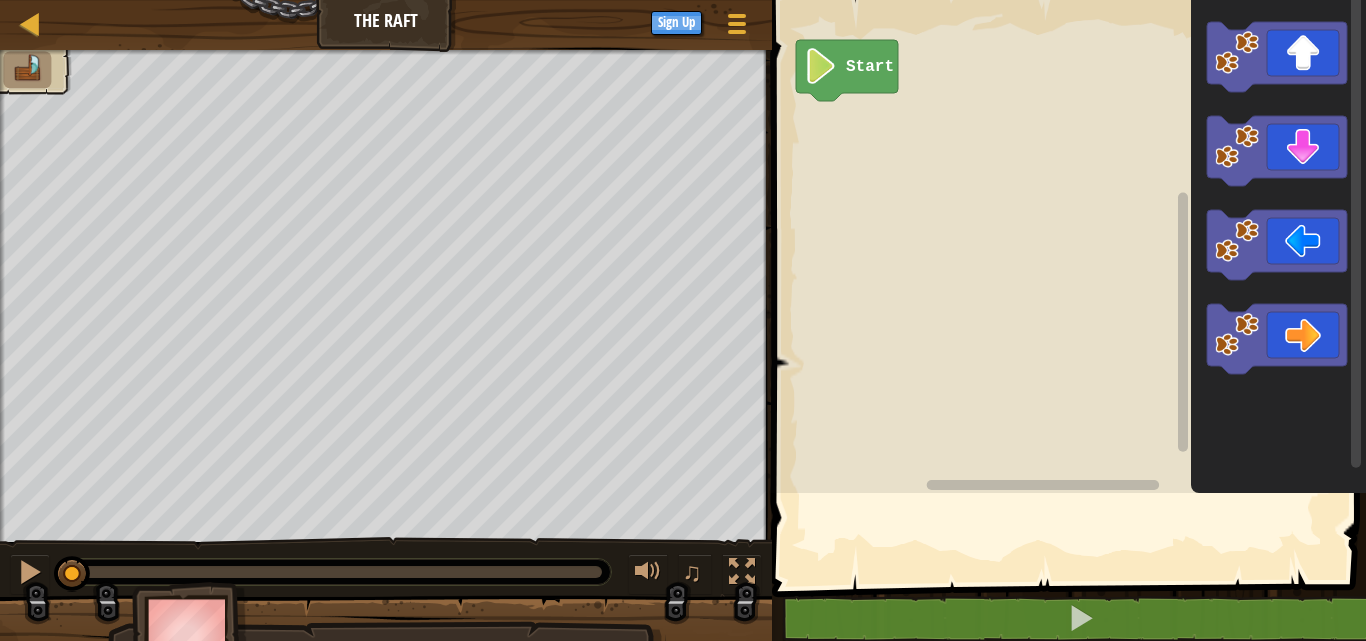 click 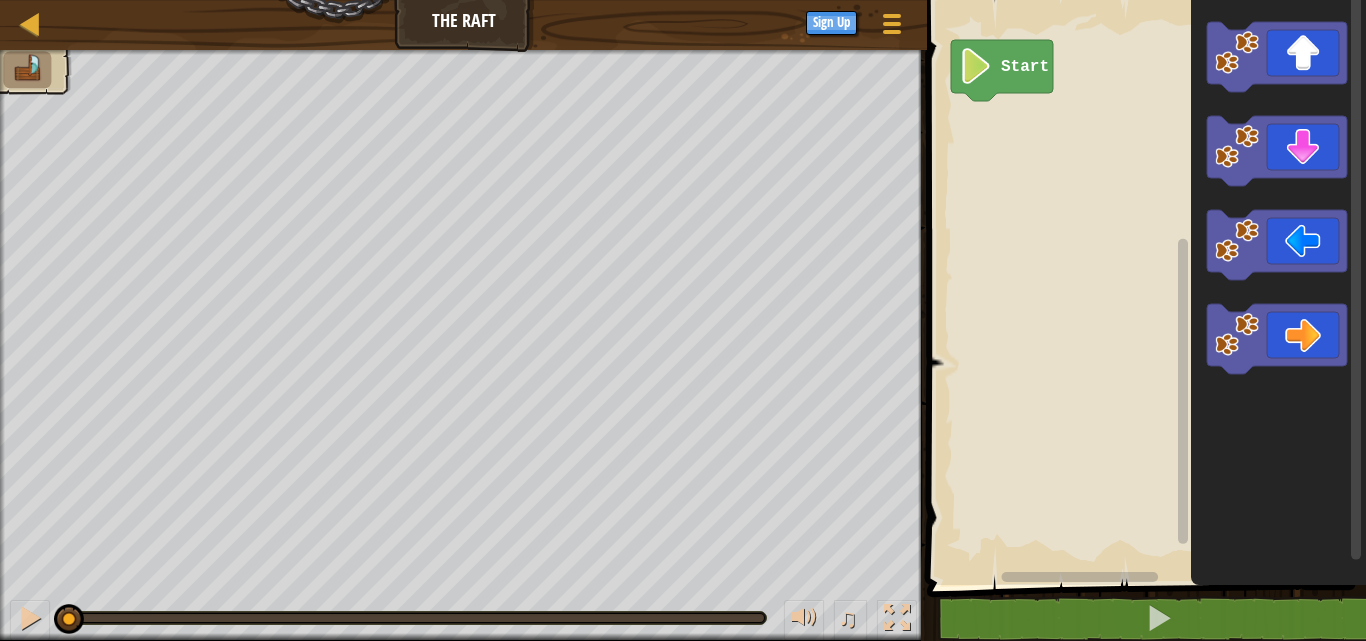 click on "Map The Raft Game Menu Sign Up 1     הההההההההההההההההההההההההההההההההההההההההההההההההההההההההההההההההההההההההההההההההההההההההההההההההההההההההההההההההההההההההההההההההההההההההההההההההההההההההההההההההההההההההההההההההההההההההההההההההההההההההההההההההההההההההההההההההההההההההההההההההההההההההההההההה XXXXXXXXXXXXXXXXXXXXXXXXXXXXXXXXXXXXXXXXXXXXXXXXXXXXXXXXXXXXXXXXXXXXXXXXXXXXXXXXXXXXXXXXXXXXXXXXXXXXXXXXXXXXXXXXXXXXXXXXXXXXXXXXXXXXXXXXXXXXXXXXXXXXXXXXXXXXXXXXXXXXXXXXXXXXXXXXXXXXXXXXXXXXXXXXXXXXXXXXXXXXXXXXXXXXXXXXXXXXXXXXXXXXXXXXXXXXXXXXXXXXXXXXXXXXXXXX Solution × Blocks 1     Start Code Saved Programming language : Python Statement   /  Call   /  go('up') go('down') go('left') go('right') × Fix Your Code Need help? Ask the AI ♫ Wolf Pup Skip Directions : x" at bounding box center [683, 320] 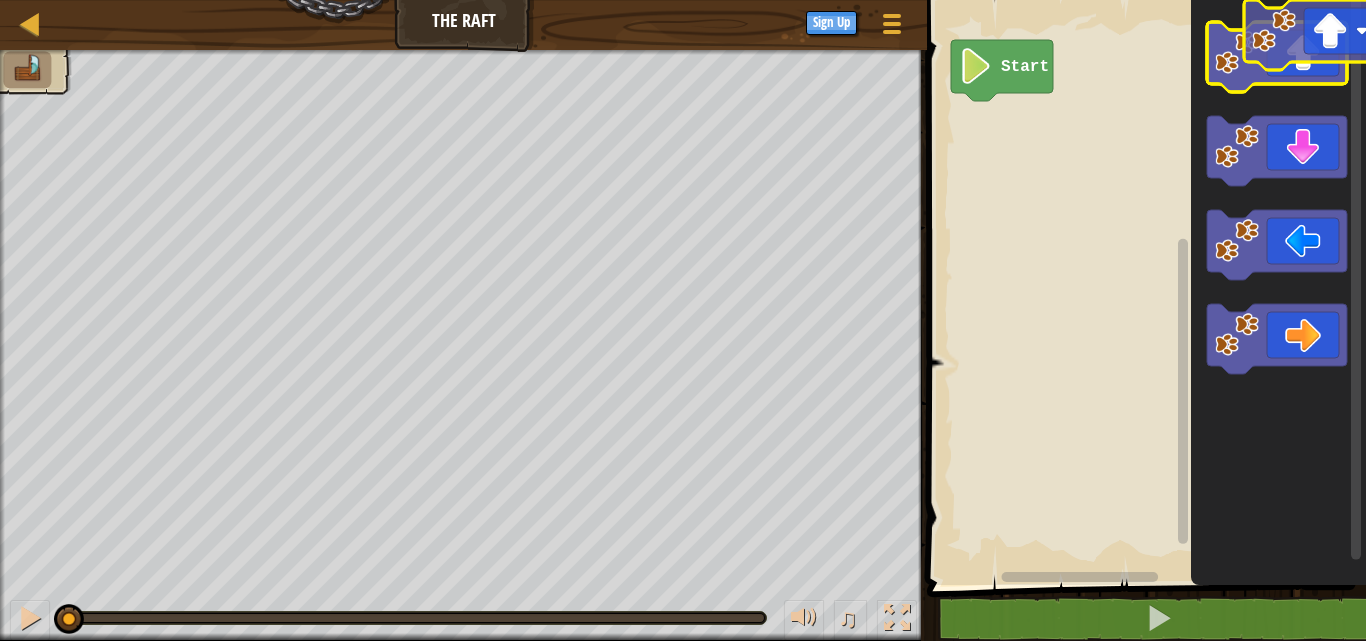 click 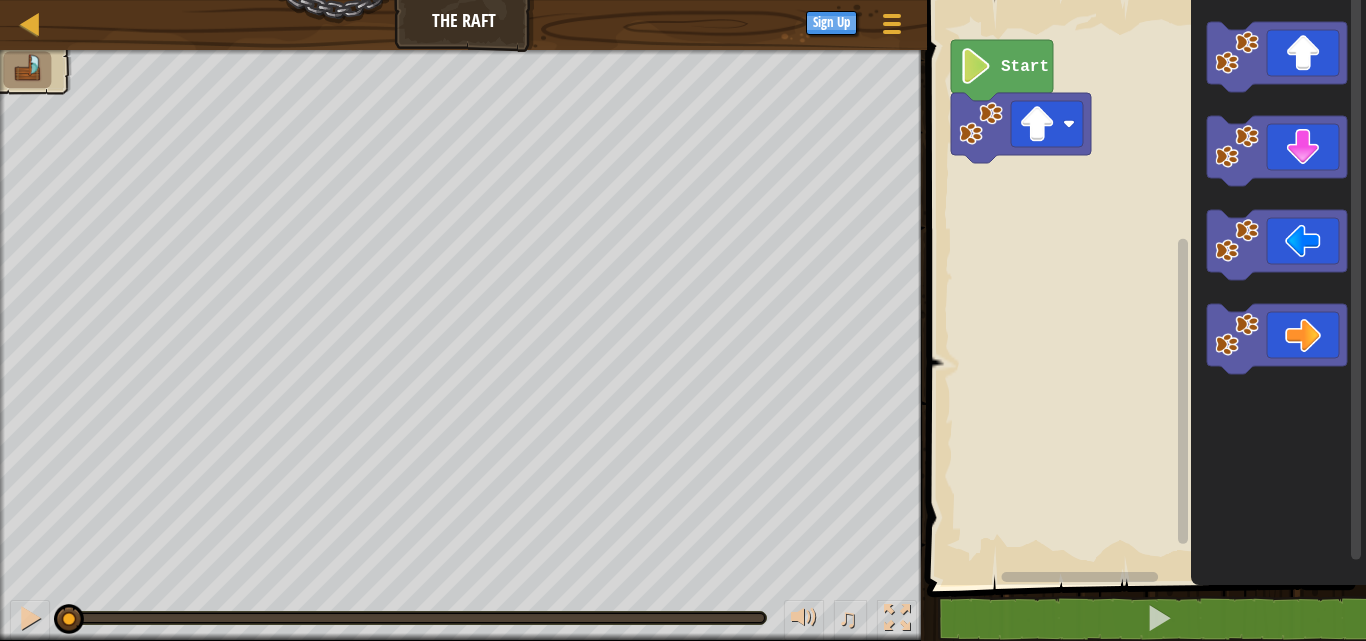 click 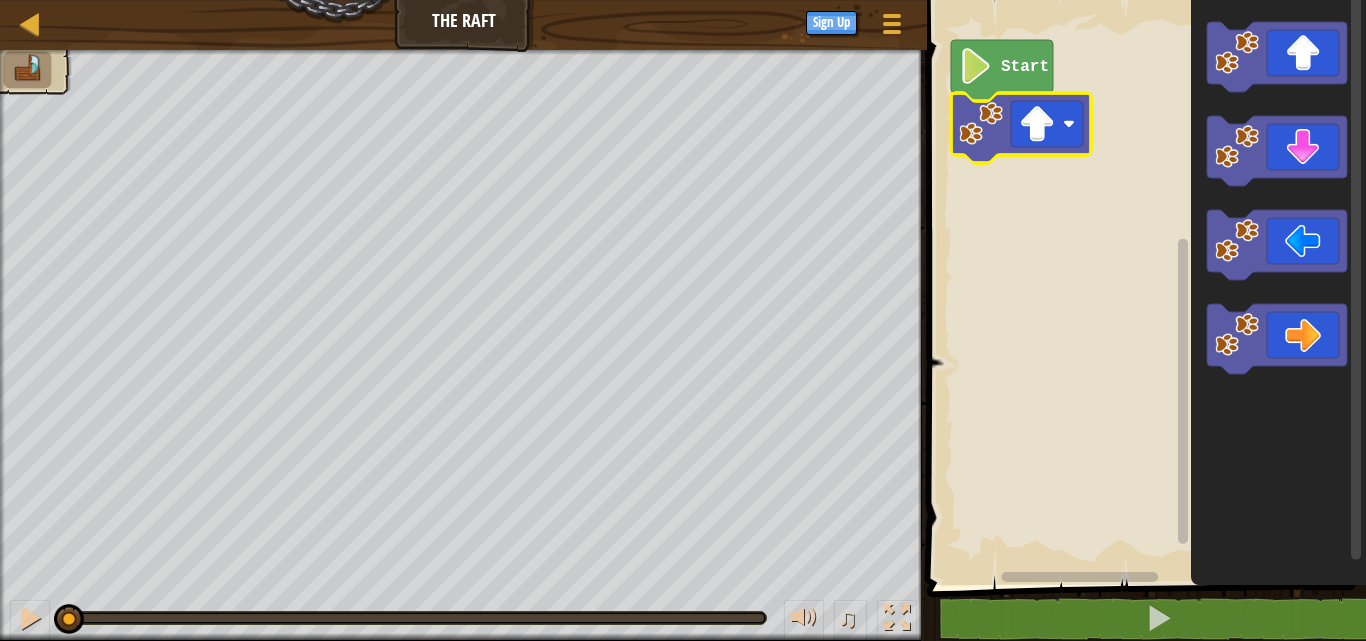 click 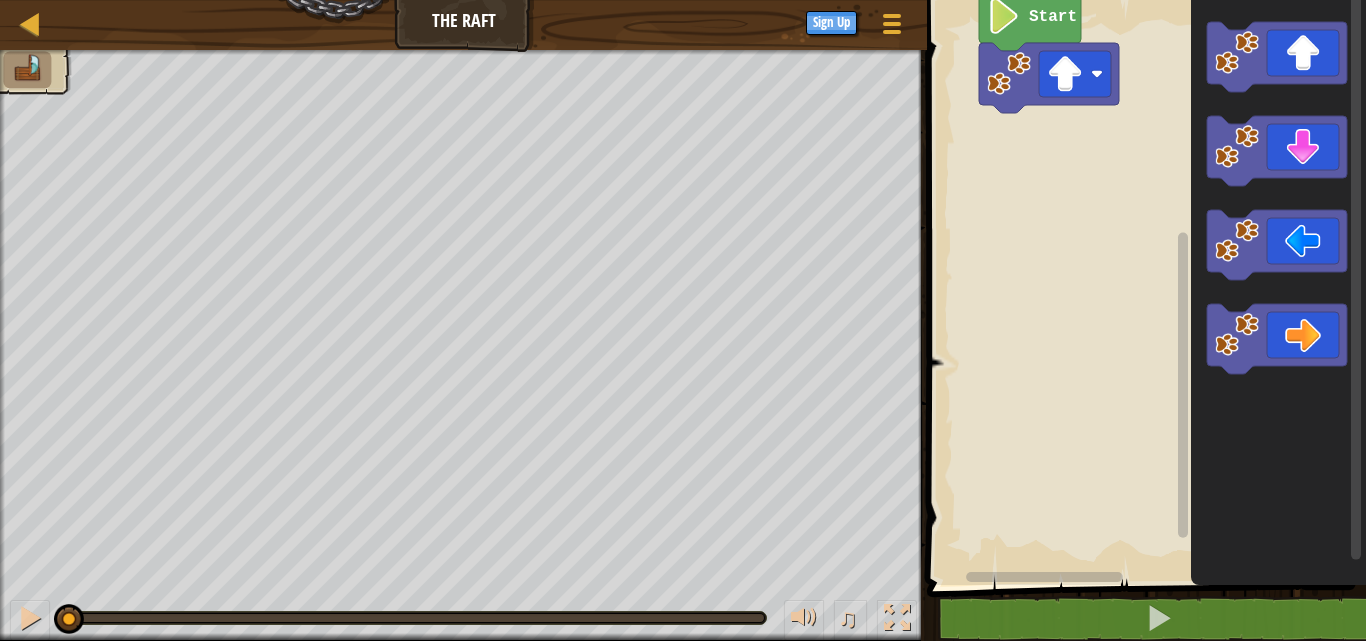 click 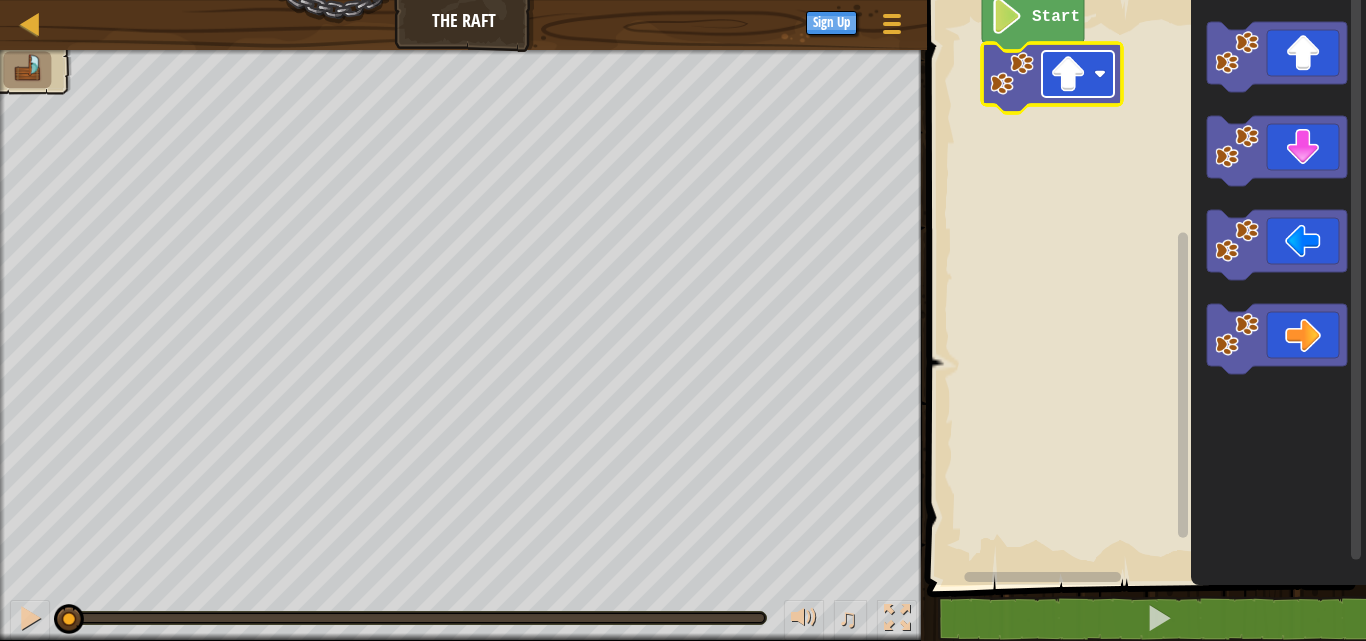 click 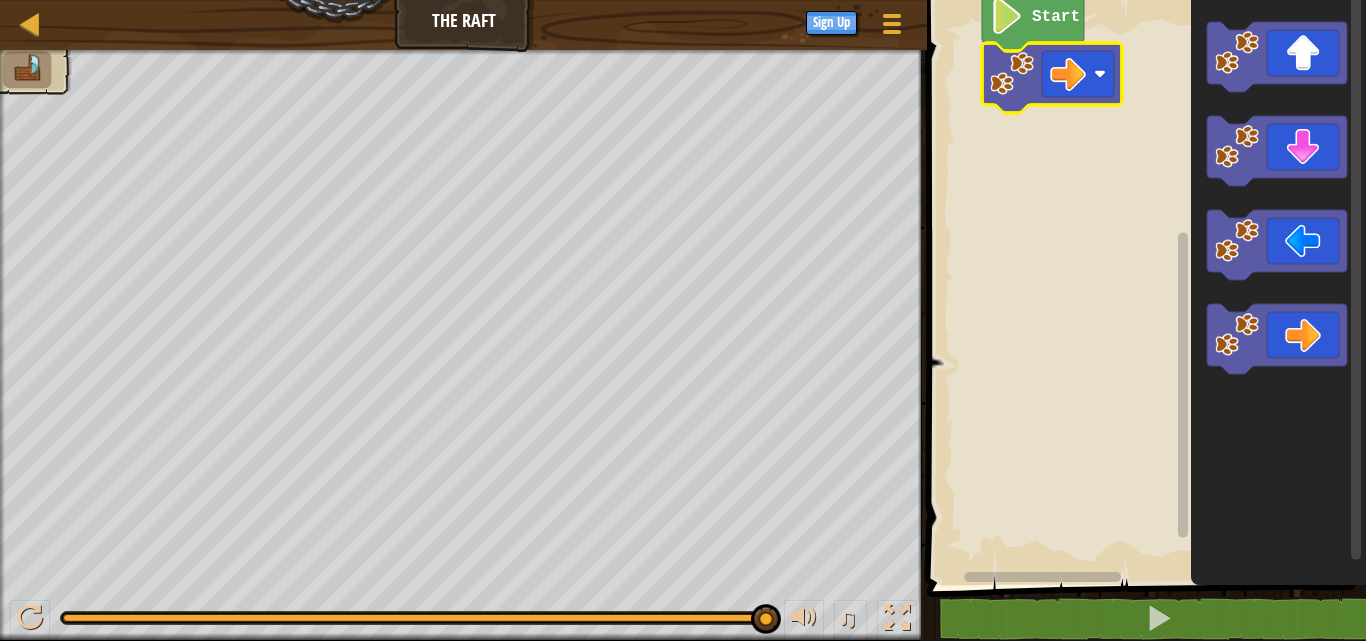 click 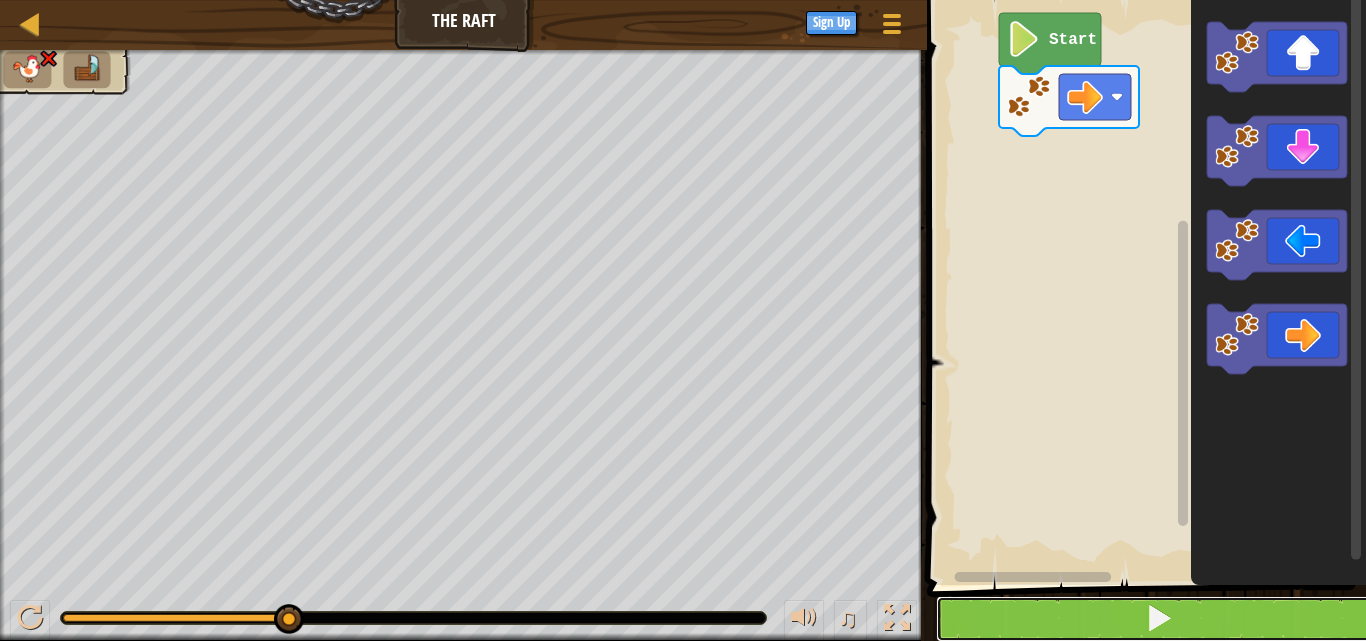 click at bounding box center [1159, 618] 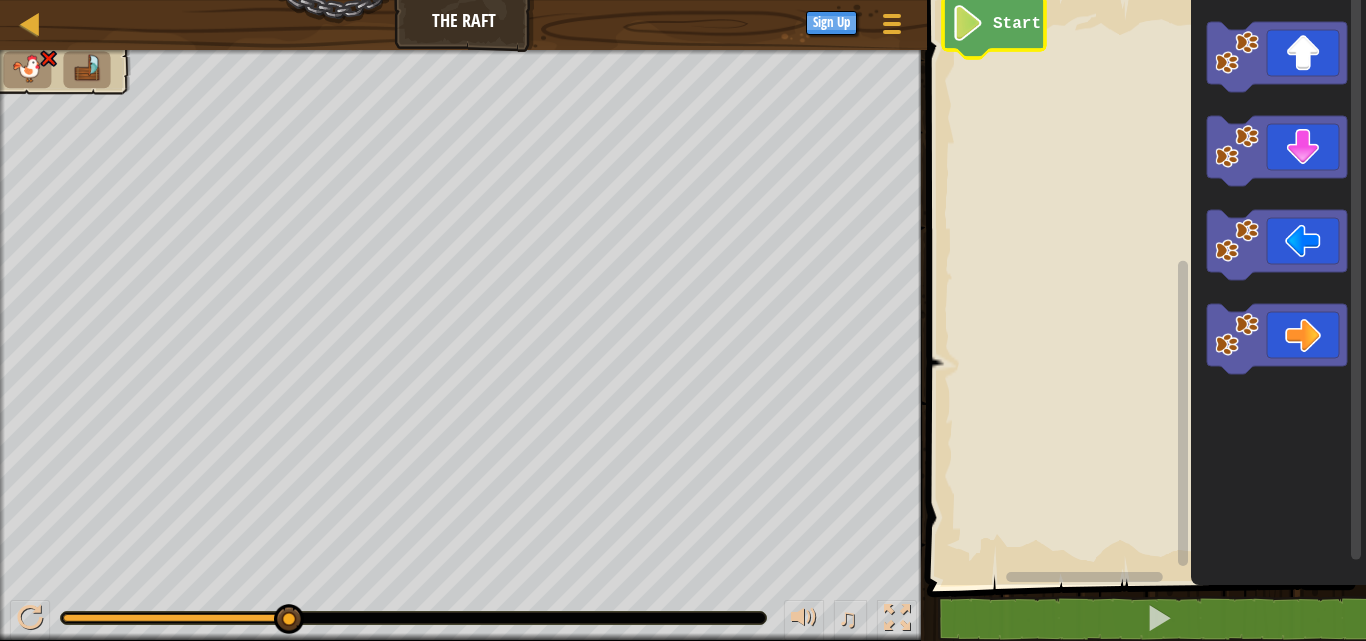 click 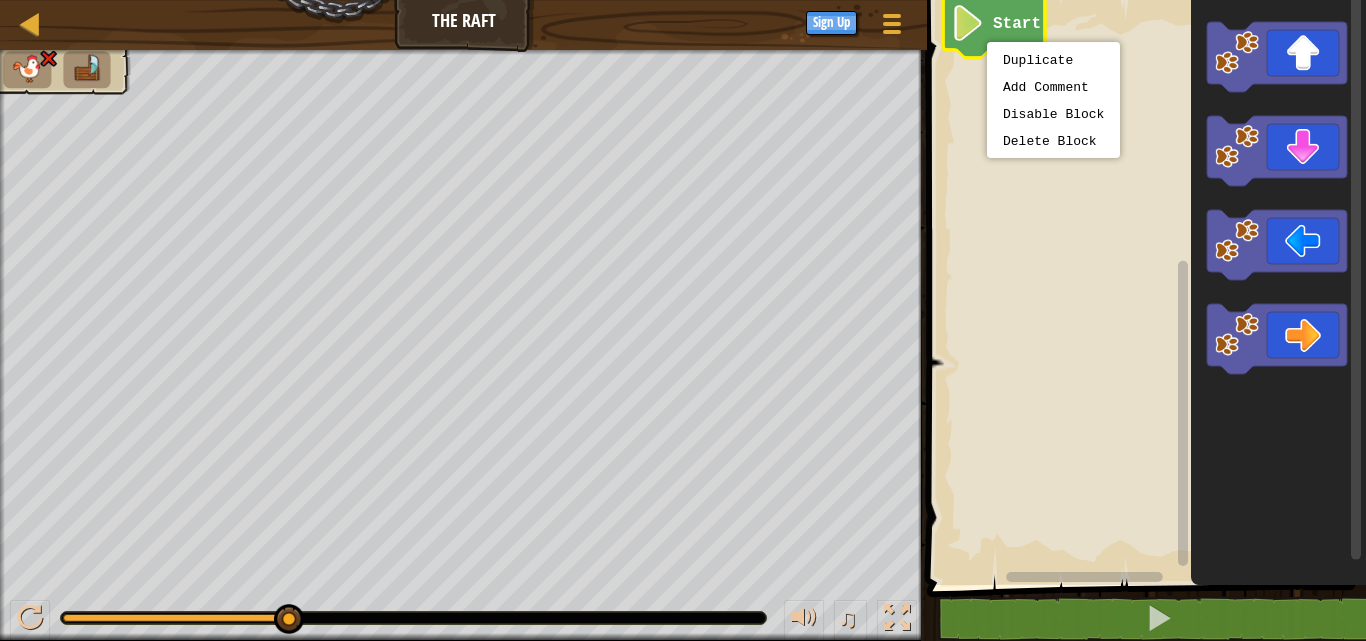 click 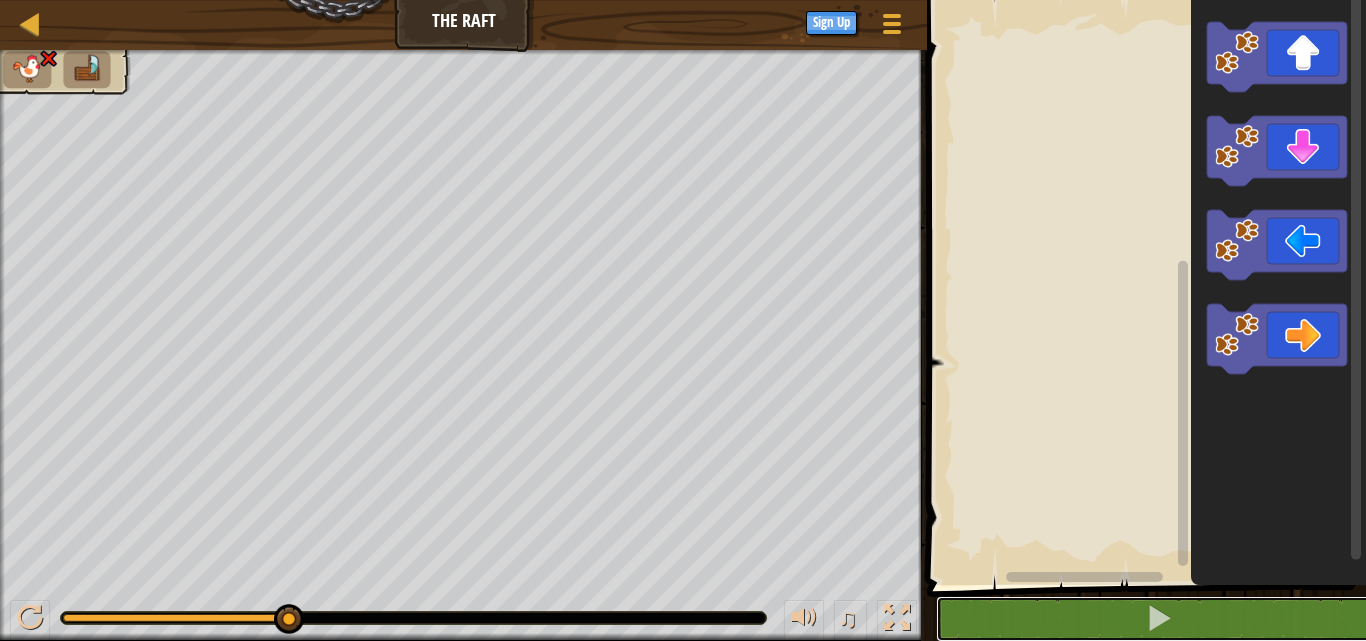 drag, startPoint x: 1114, startPoint y: 621, endPoint x: 1106, endPoint y: 592, distance: 30.083218 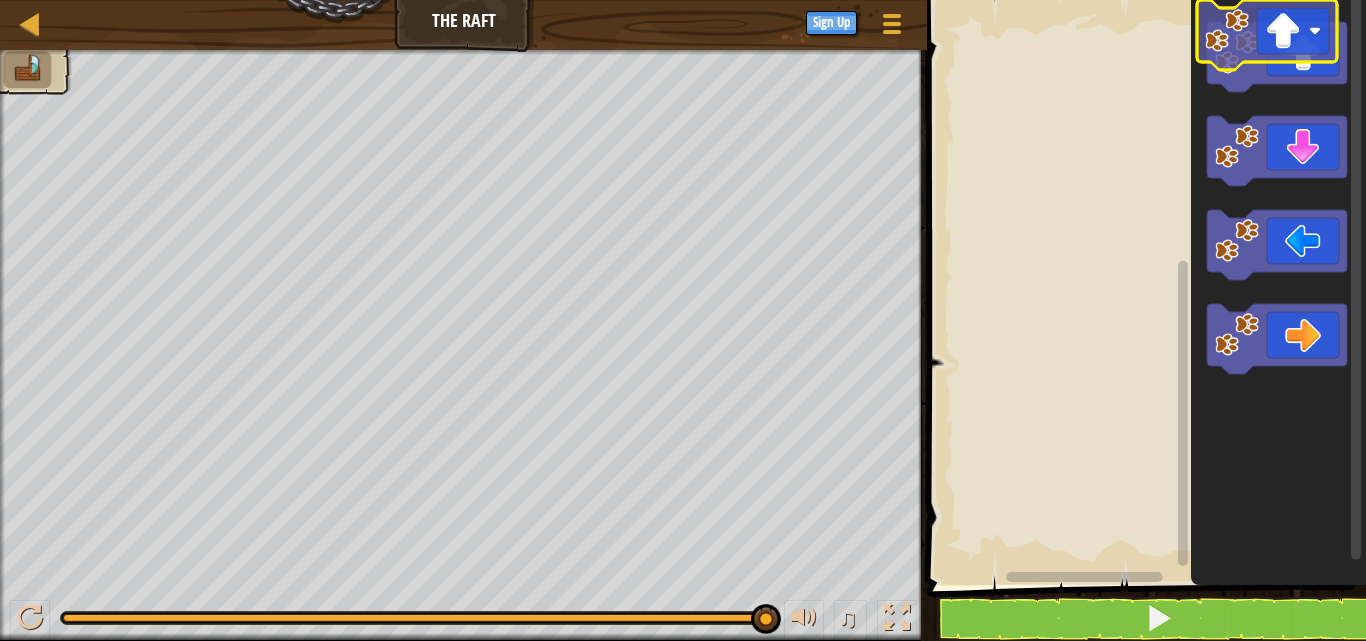 click 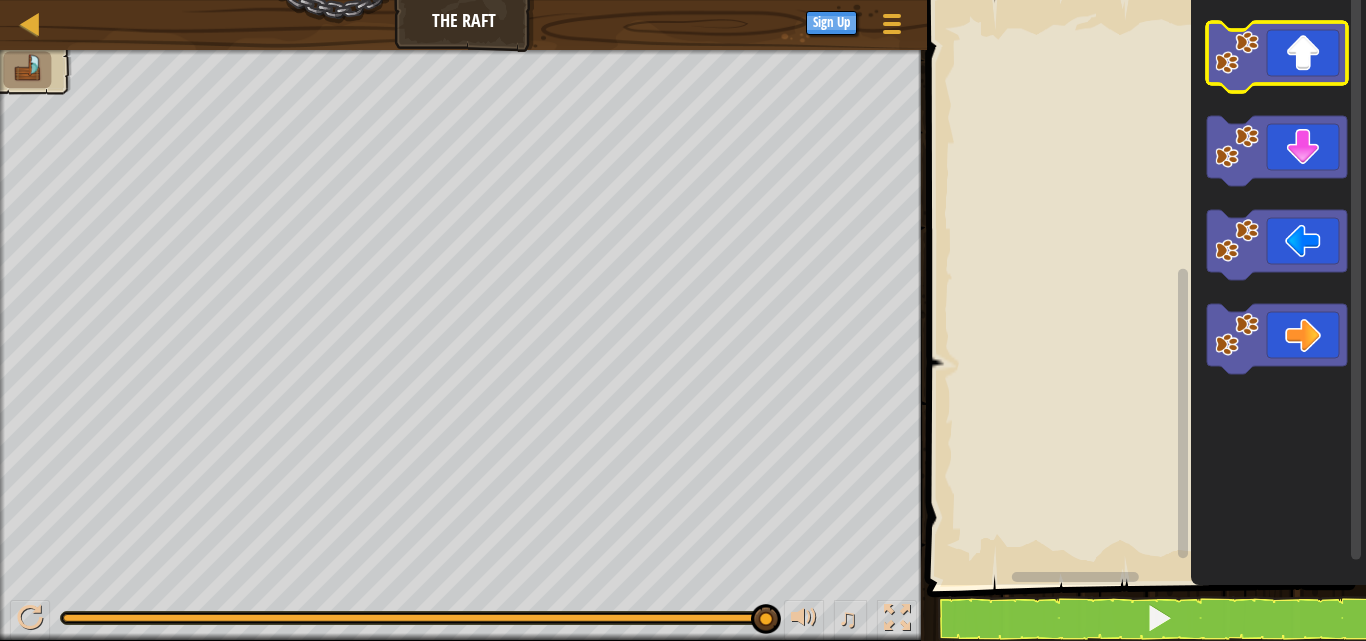 click 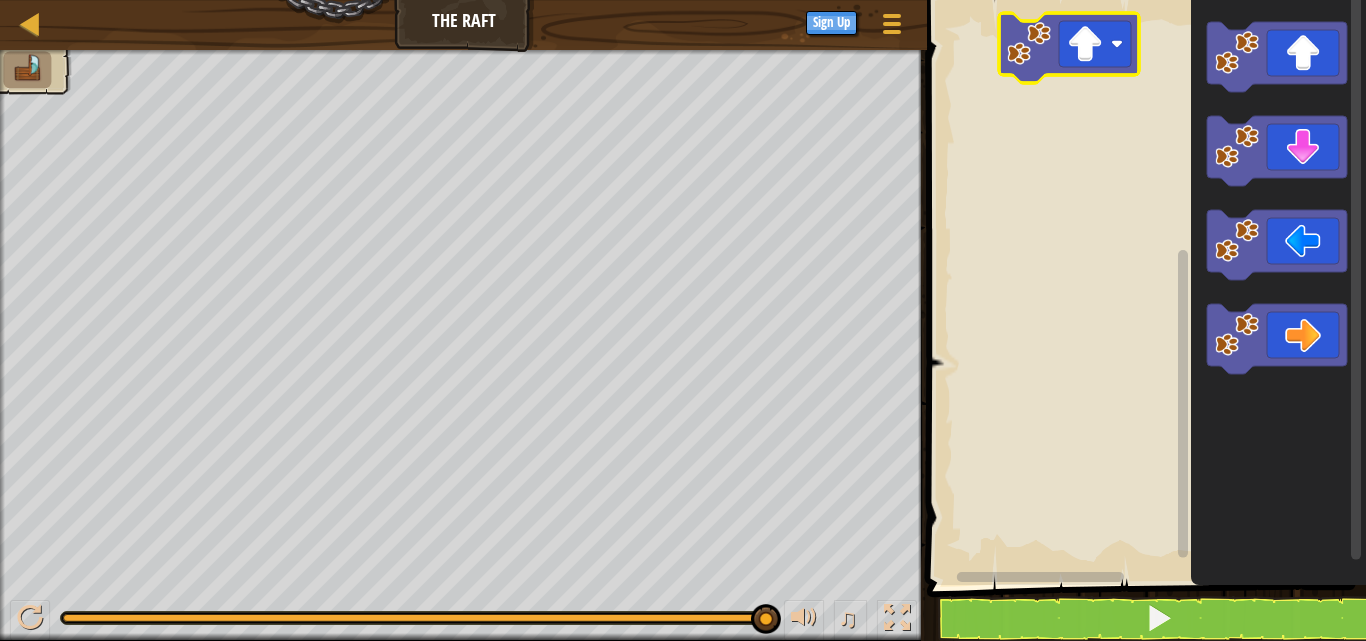 click 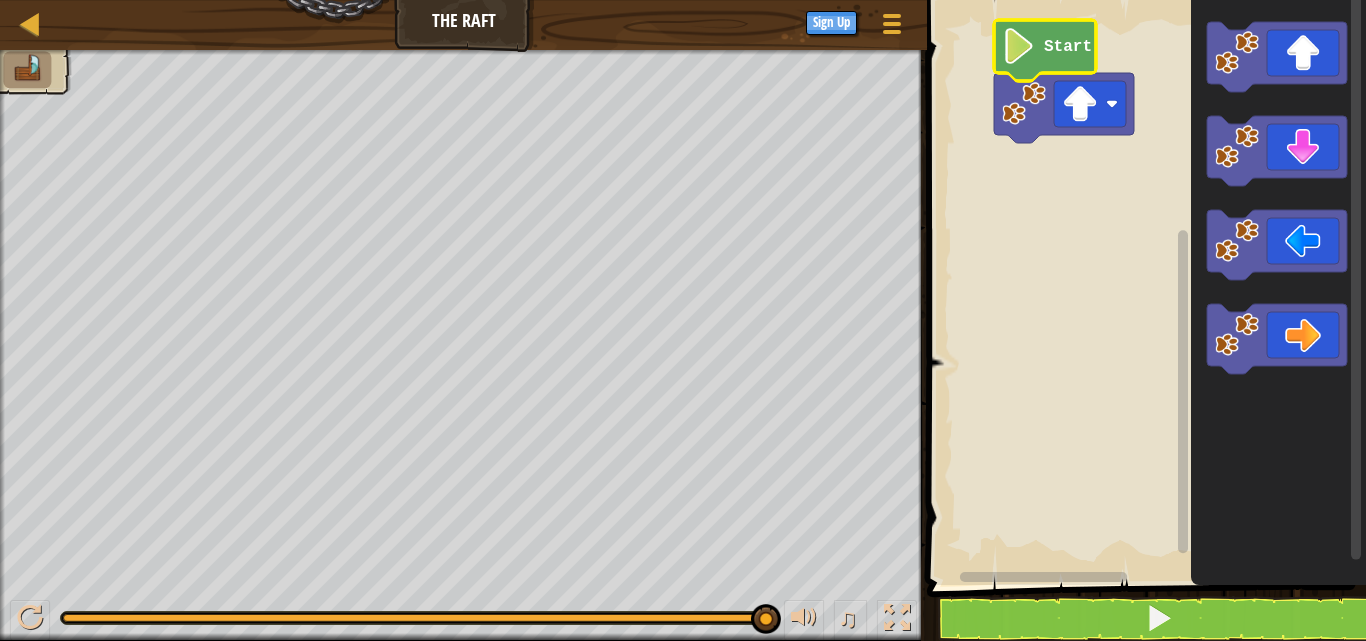 click 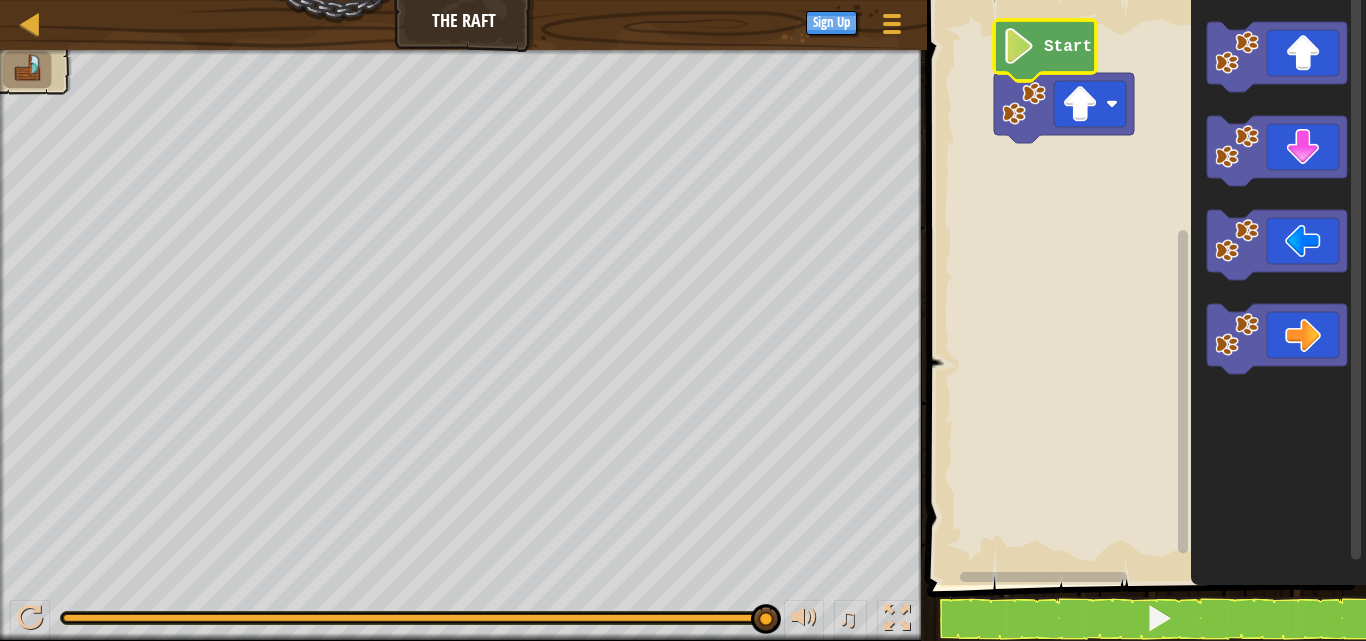 click 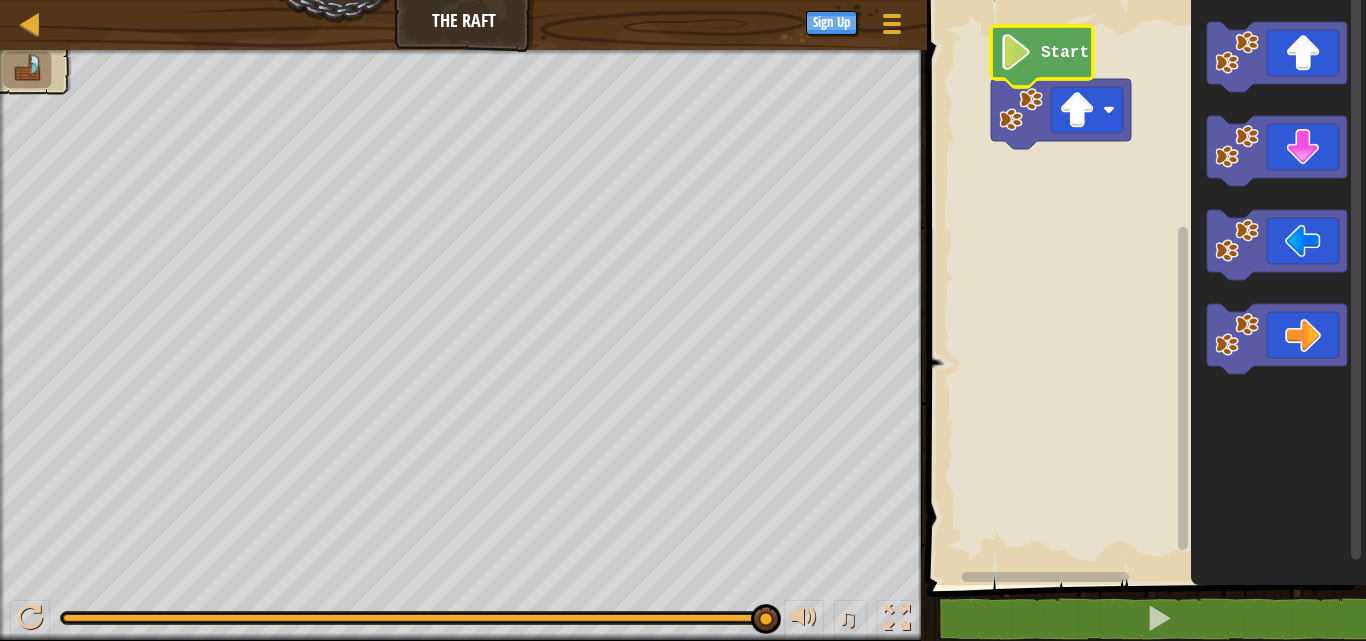click 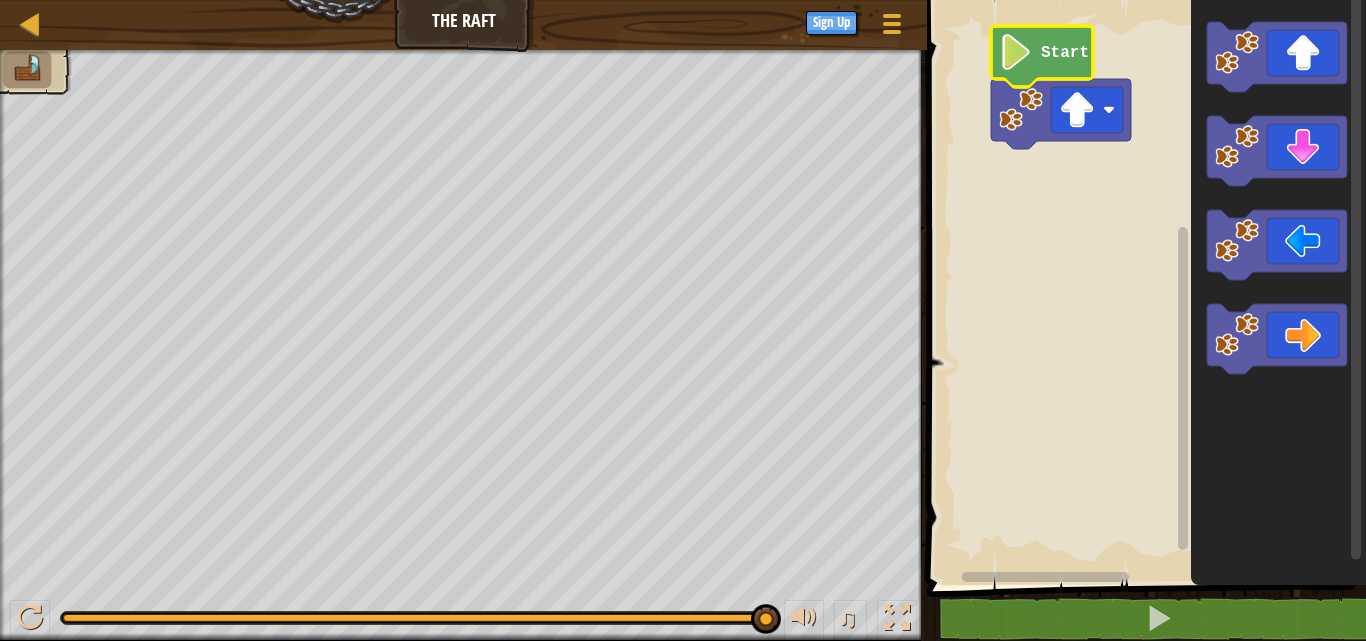 click 